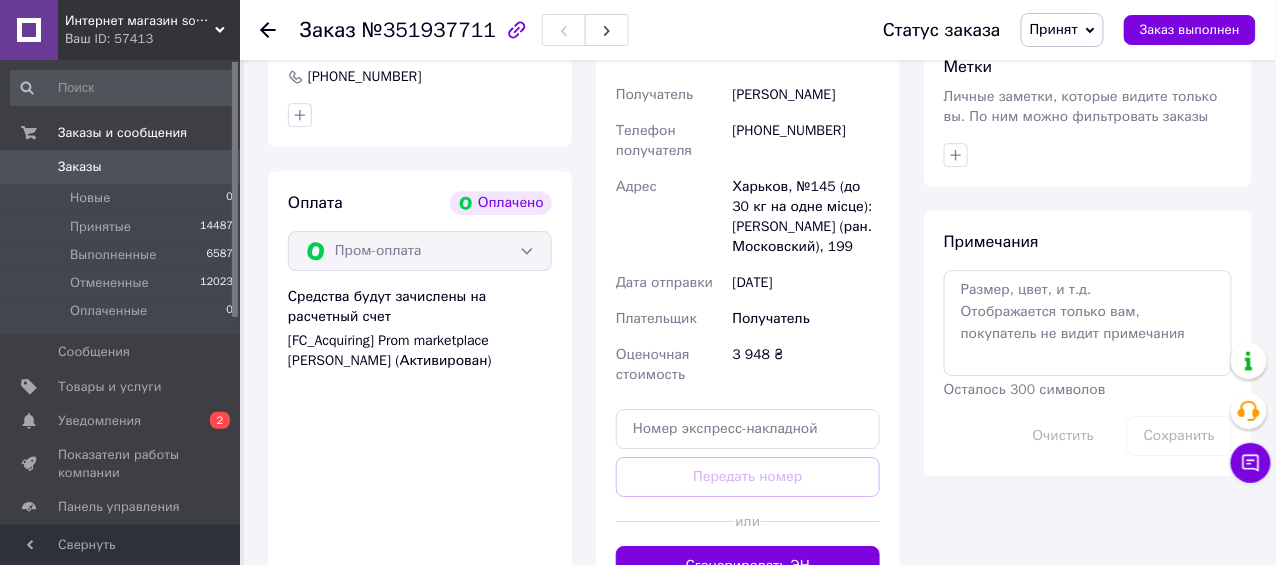 scroll, scrollTop: 1600, scrollLeft: 0, axis: vertical 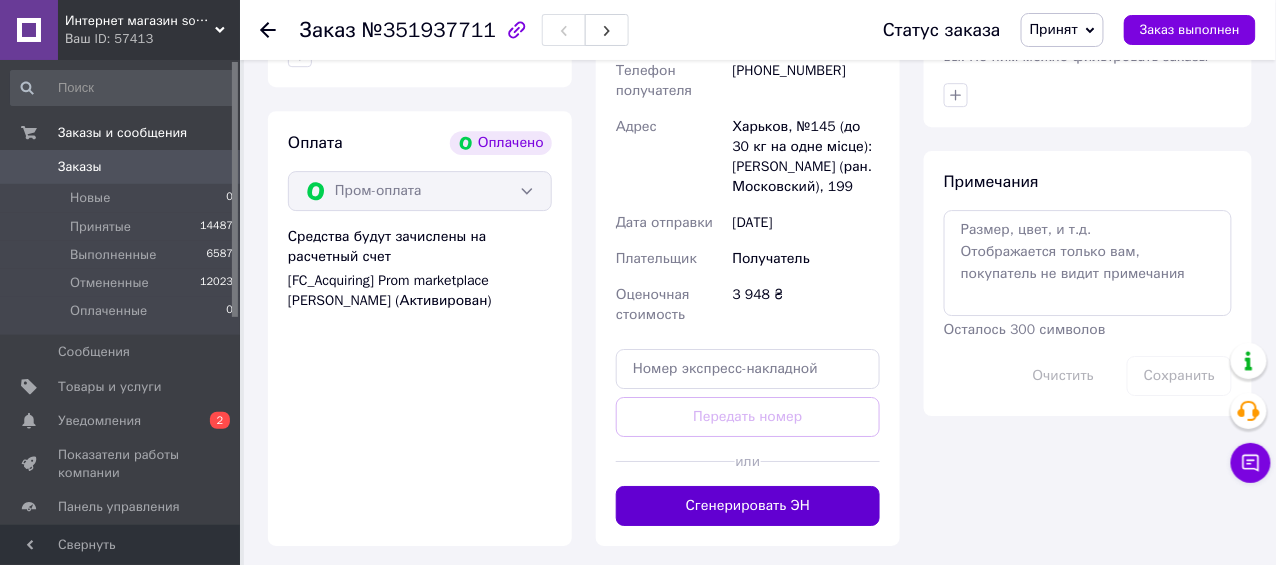 click on "Сгенерировать ЭН" at bounding box center [748, 506] 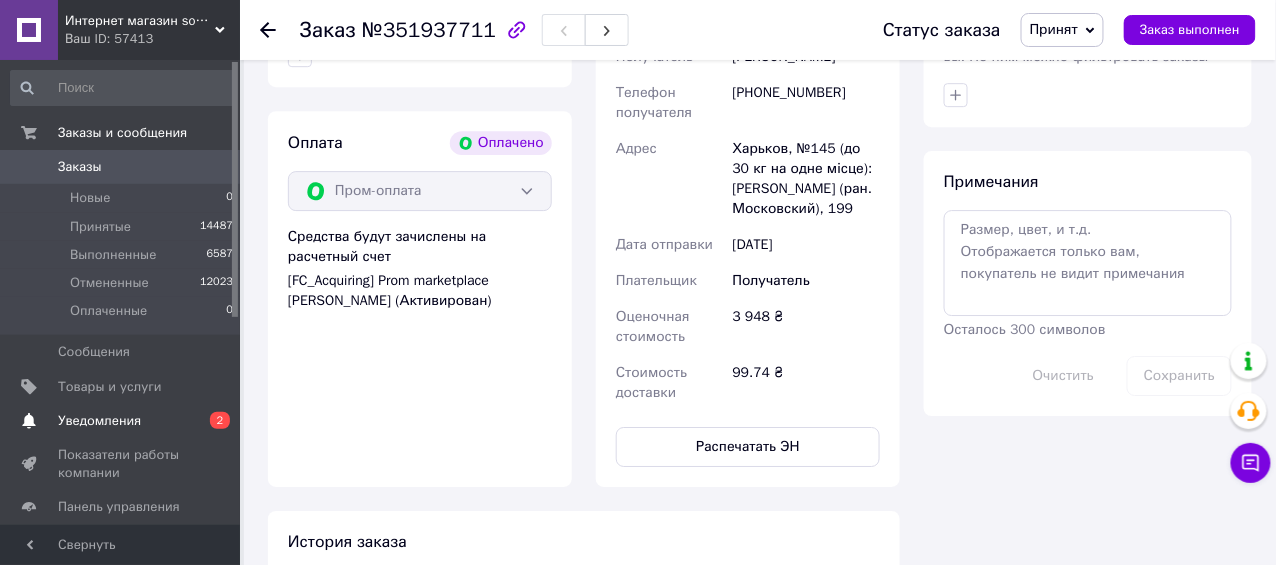 click on "Уведомления 0 2" at bounding box center (122, 421) 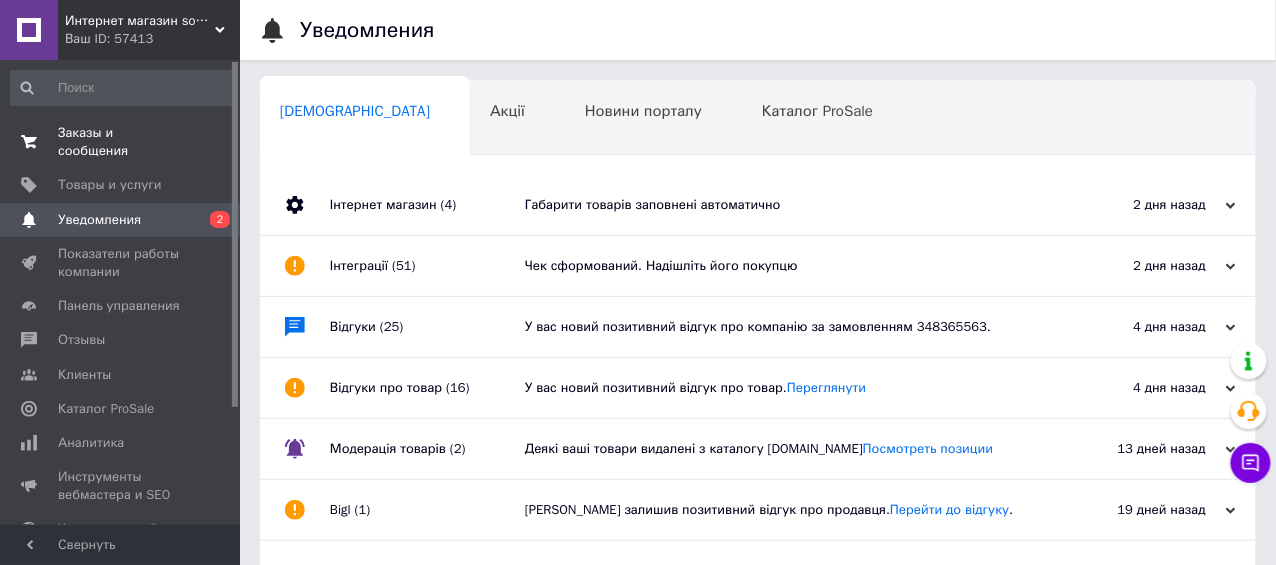 click on "Заказы и сообщения" at bounding box center [121, 142] 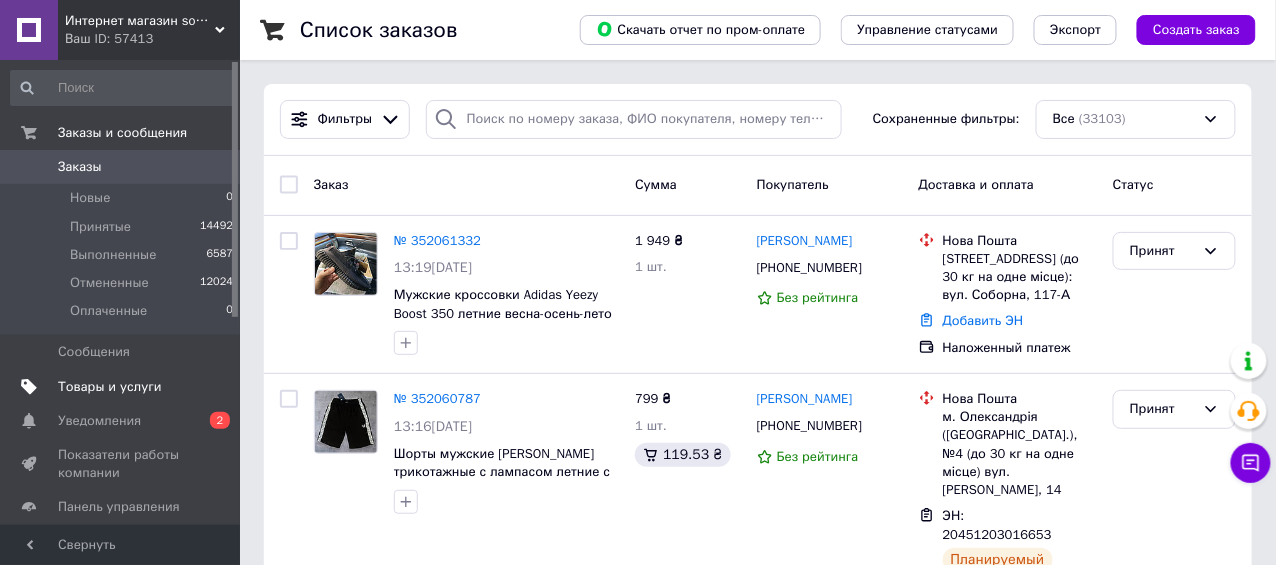 click on "Товары и услуги" at bounding box center [122, 387] 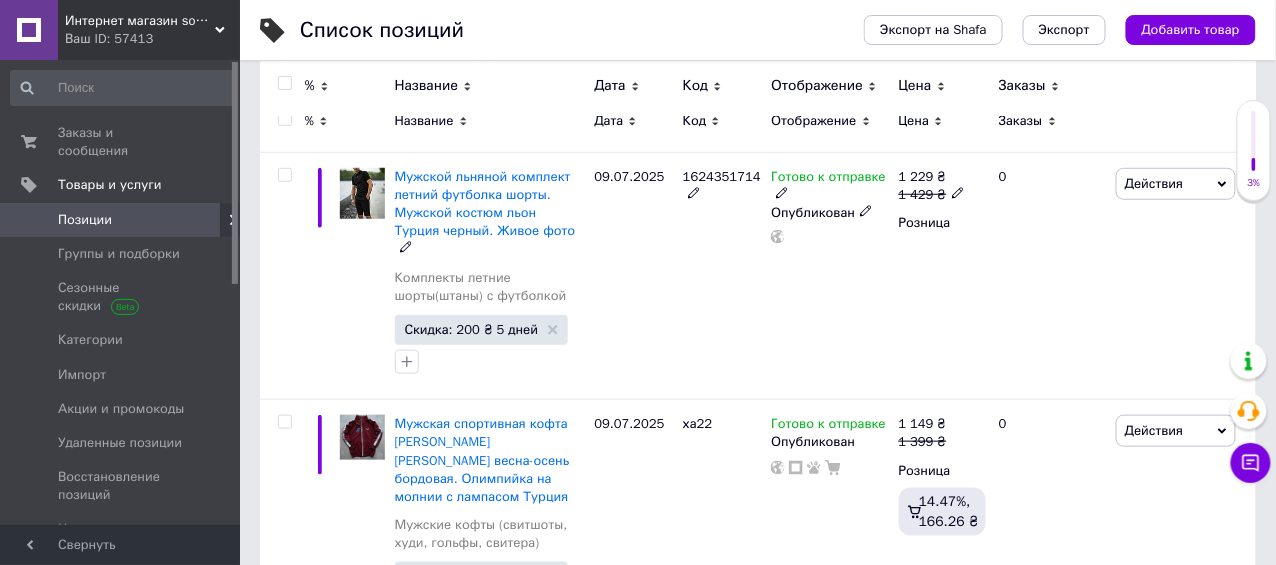 scroll, scrollTop: 299, scrollLeft: 0, axis: vertical 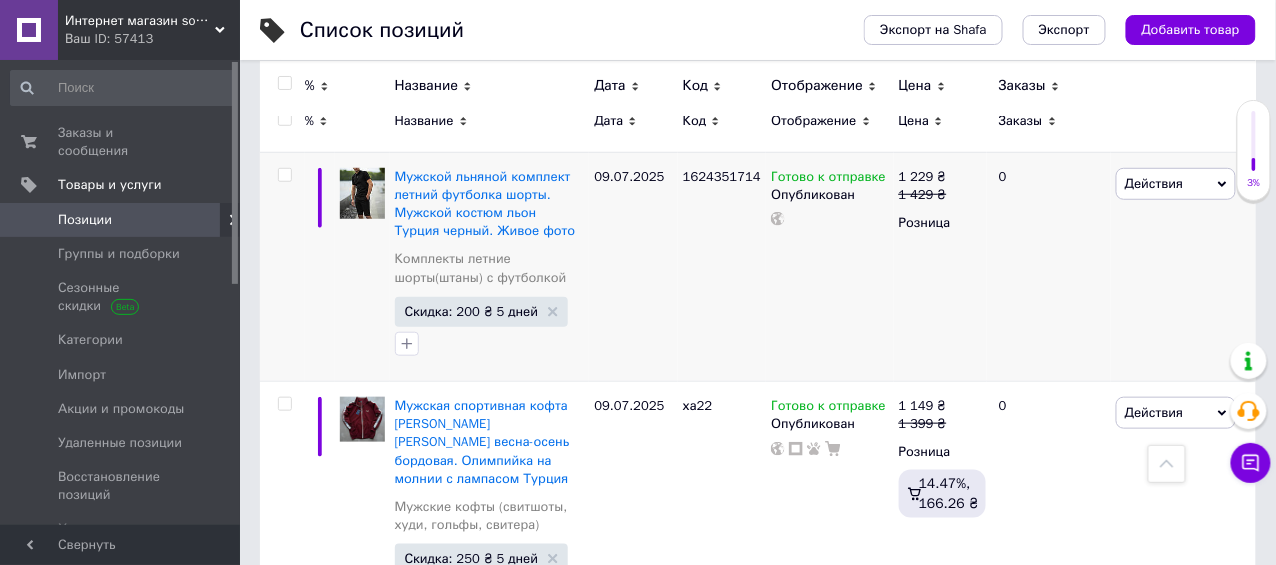 click on "Действия" at bounding box center [1154, 183] 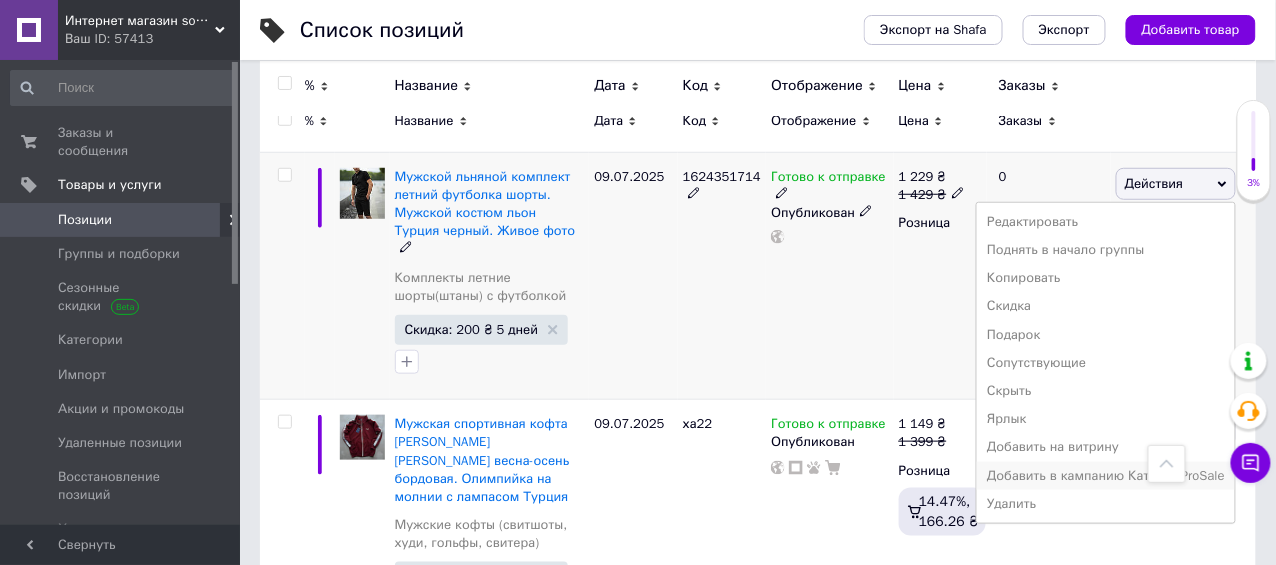 click on "Добавить в кампанию Каталог ProSale" at bounding box center (1106, 476) 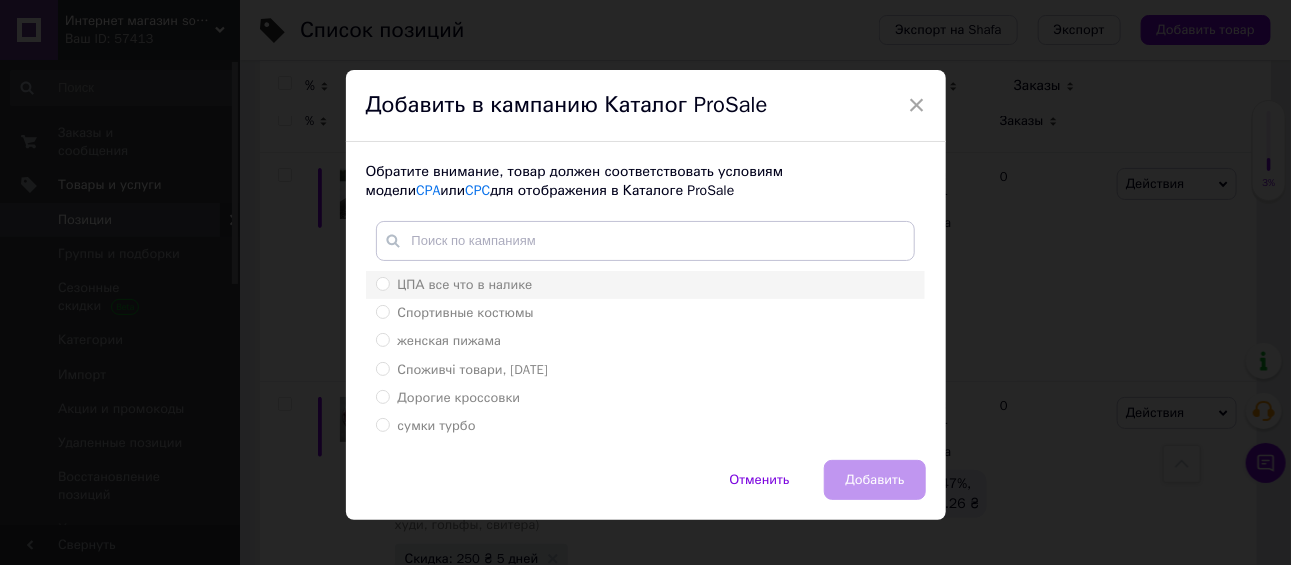 click on "ЦПА все что в налике" at bounding box center (645, 285) 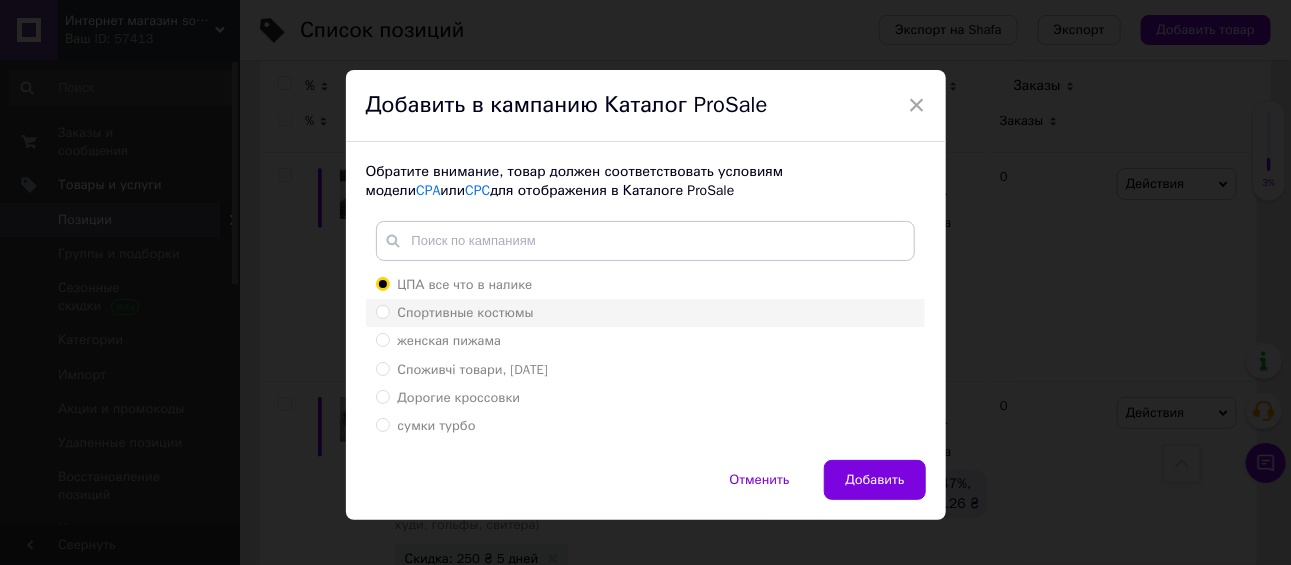 click on "Спортивные костюмы" at bounding box center (645, 313) 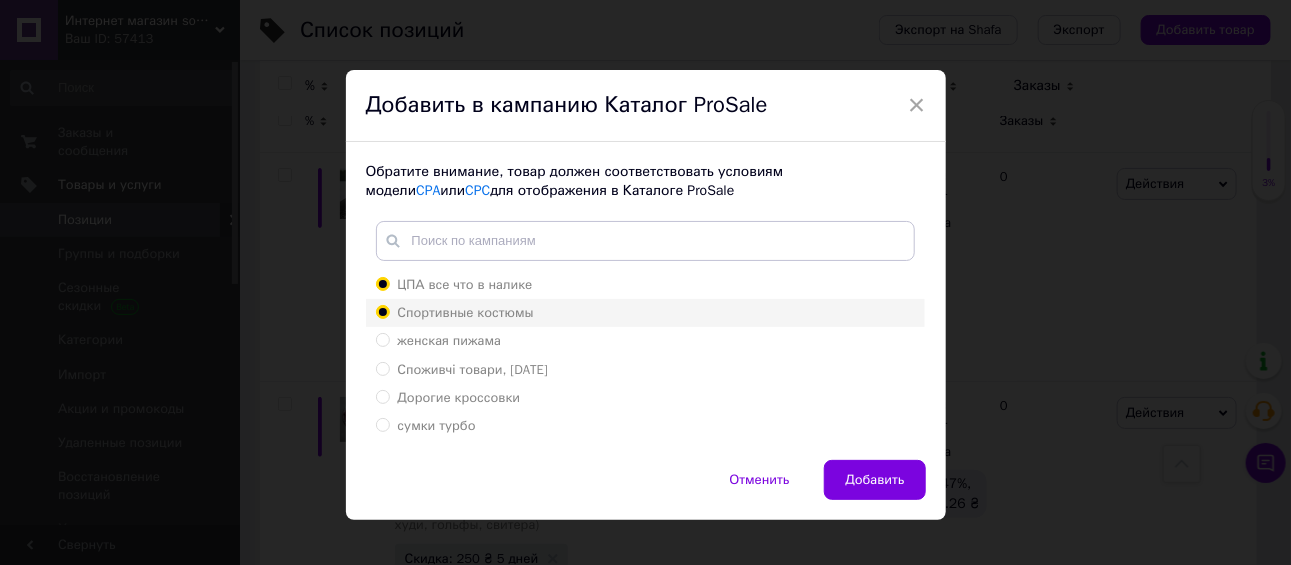 radio on "false" 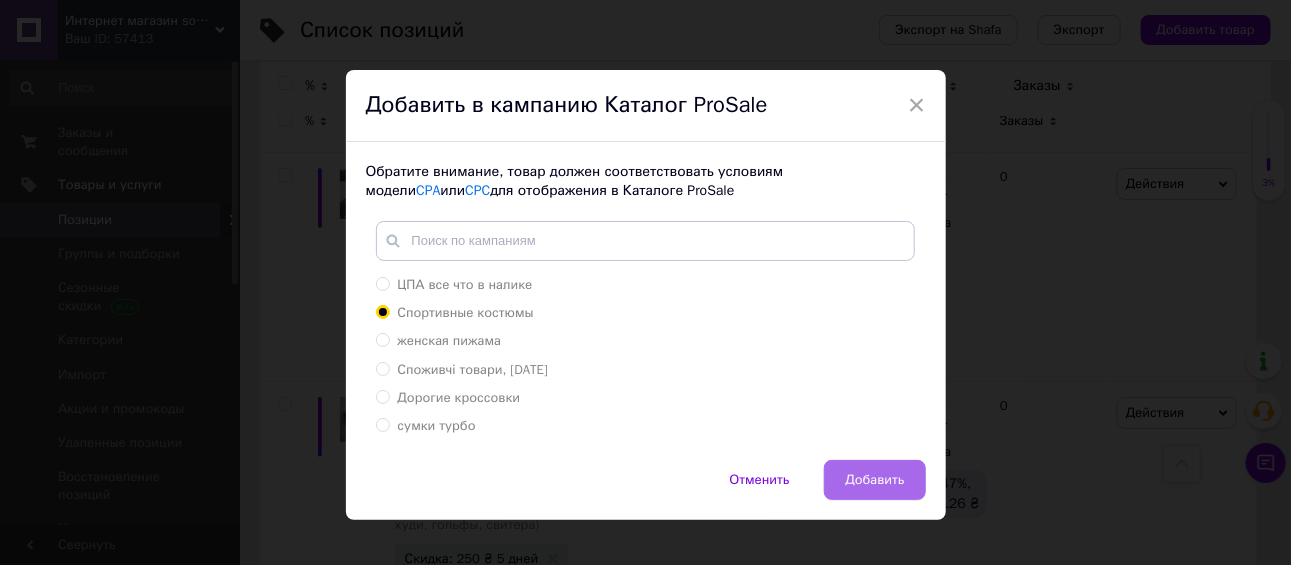click on "Добавить" at bounding box center (874, 480) 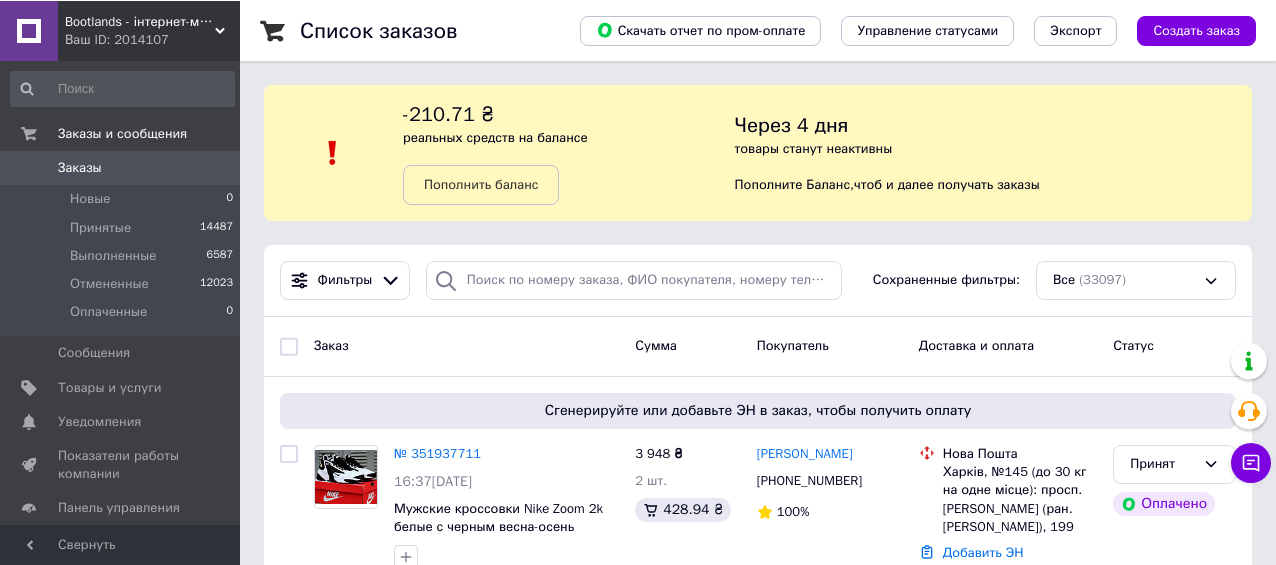 scroll, scrollTop: 200, scrollLeft: 0, axis: vertical 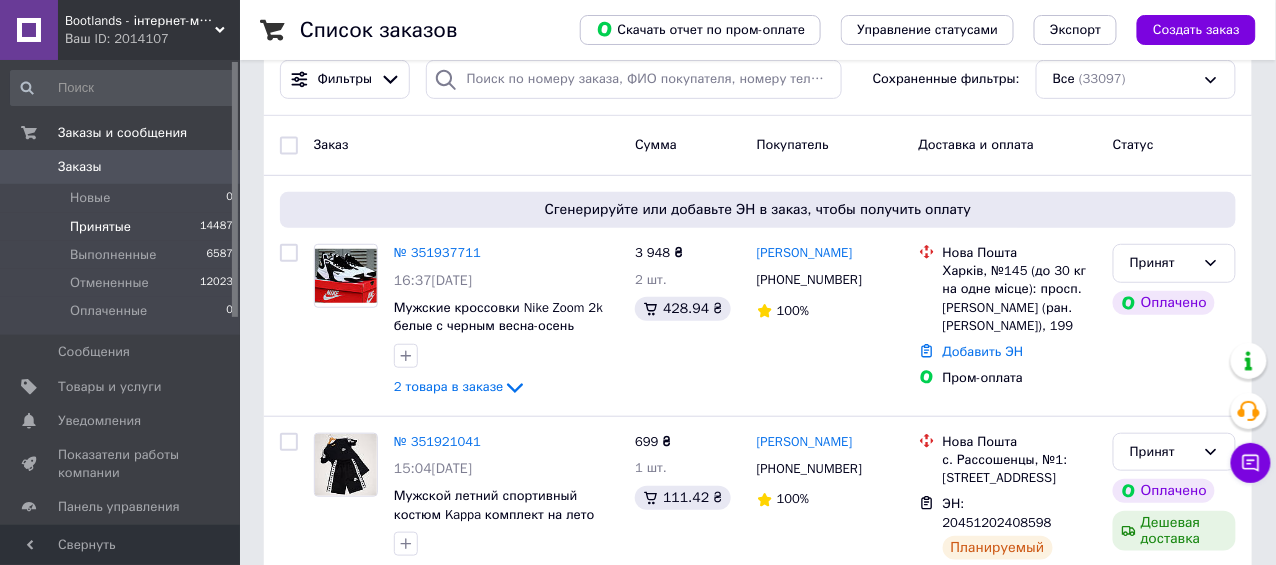click on "Принятые 14487" at bounding box center (122, 227) 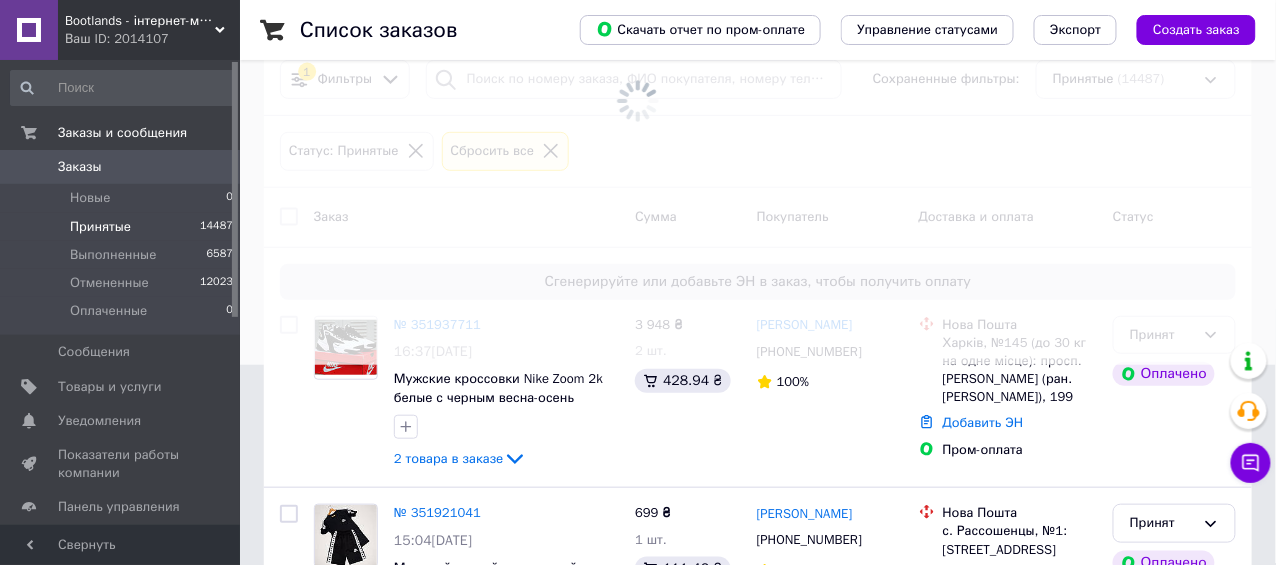 scroll, scrollTop: 0, scrollLeft: 0, axis: both 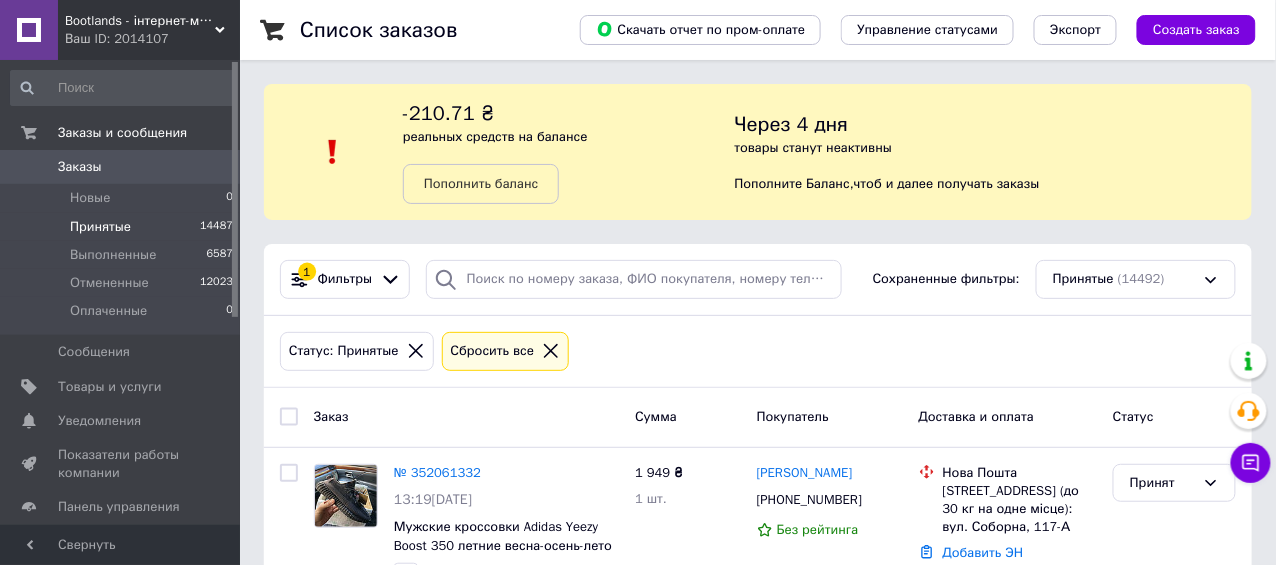 click 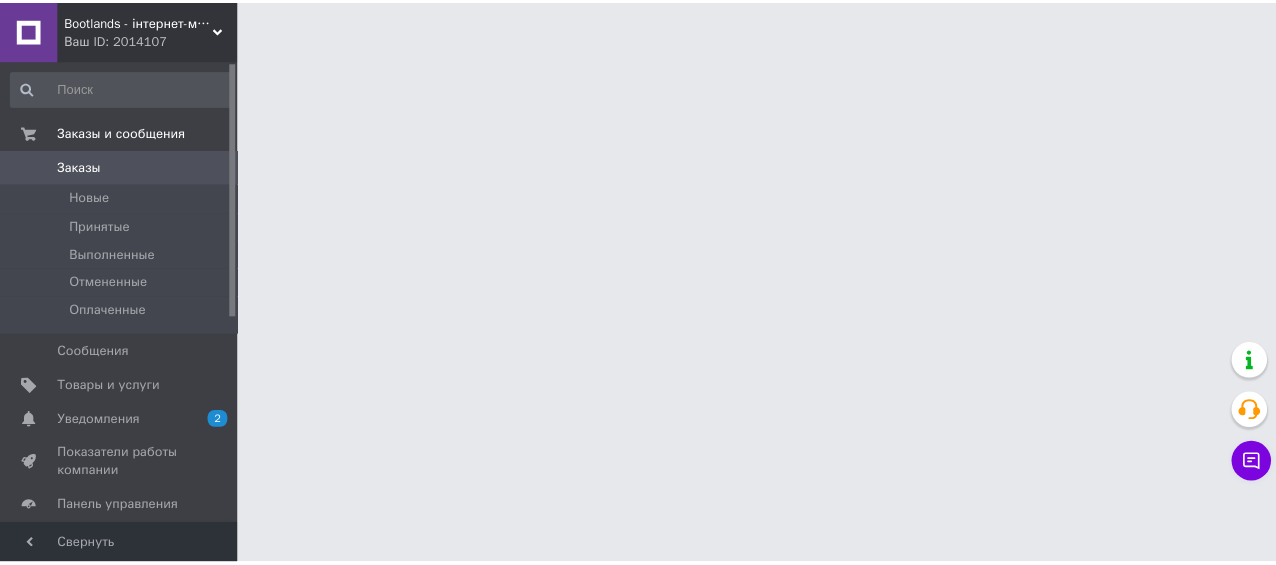 scroll, scrollTop: 0, scrollLeft: 0, axis: both 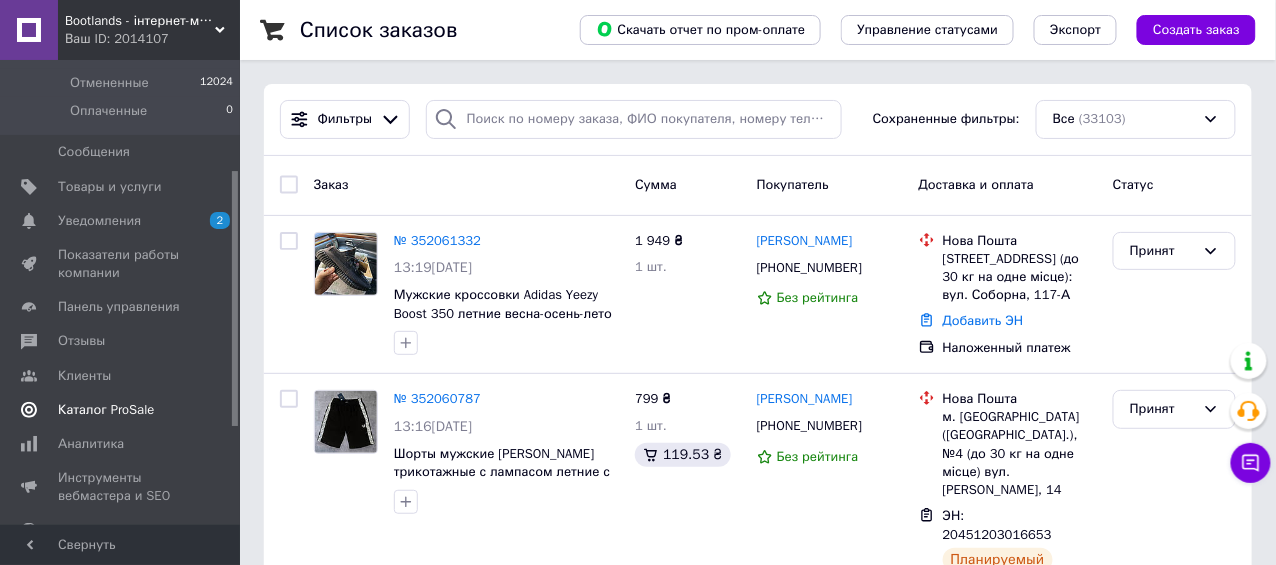click on "Каталог ProSale" at bounding box center (106, 410) 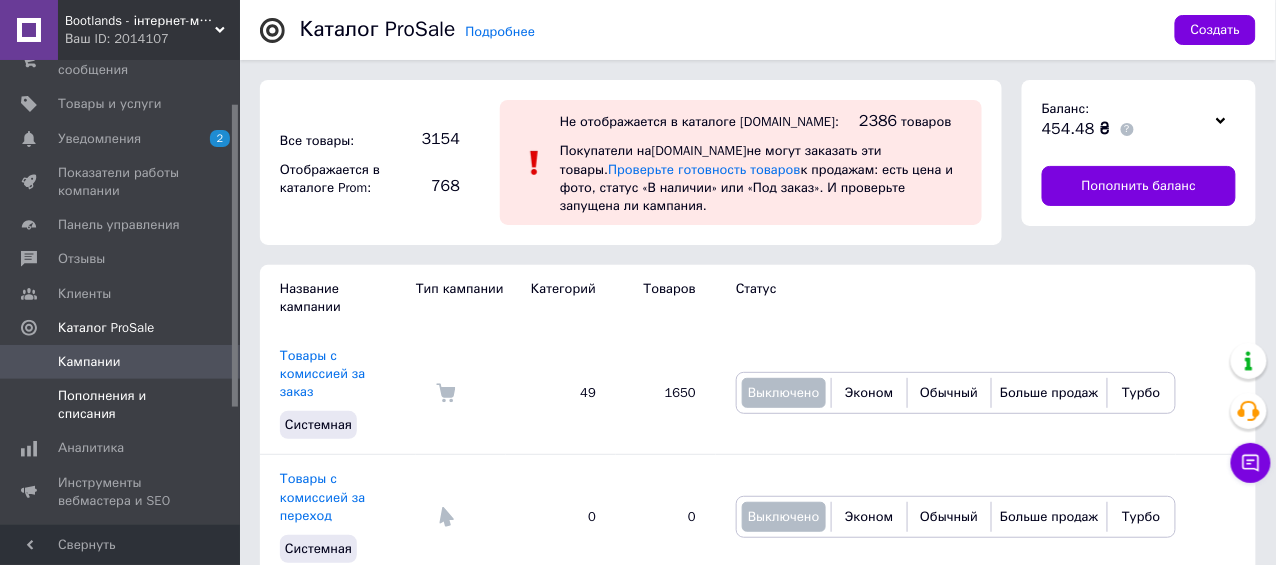 scroll, scrollTop: 0, scrollLeft: 0, axis: both 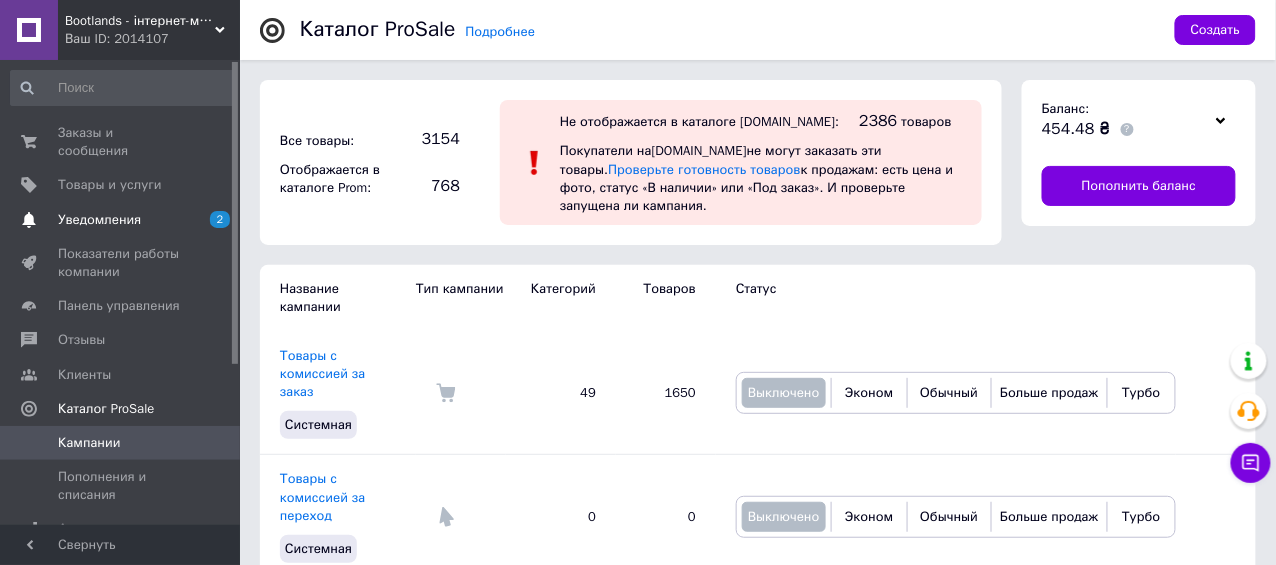 click on "Уведомления" at bounding box center [121, 220] 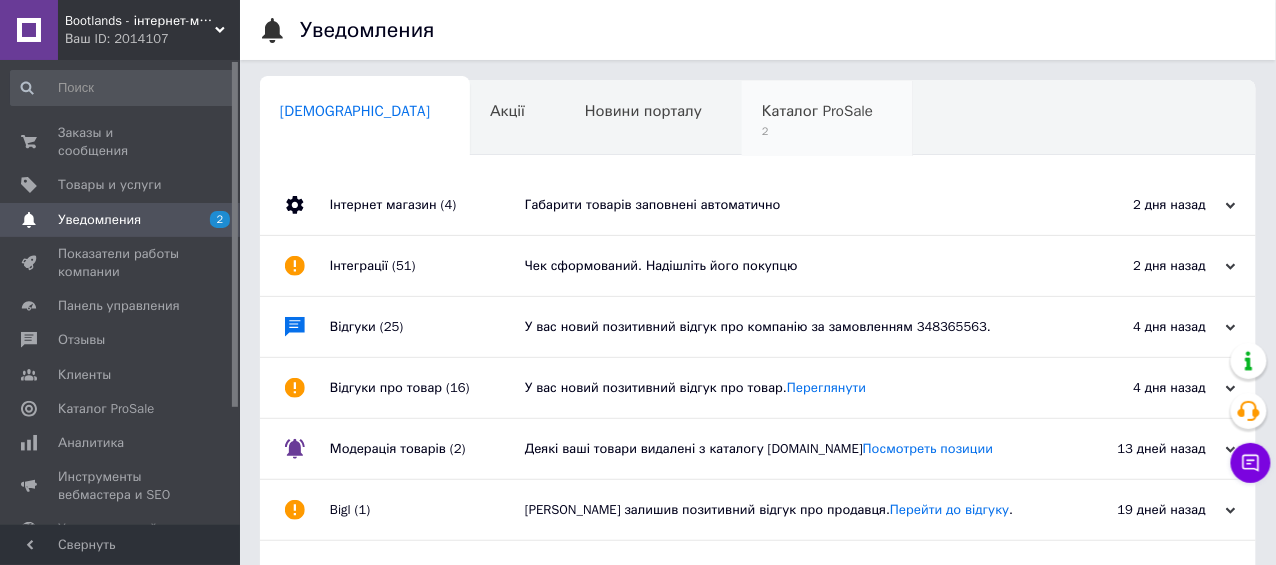 click on "Каталог ProSale 2" at bounding box center [827, 119] 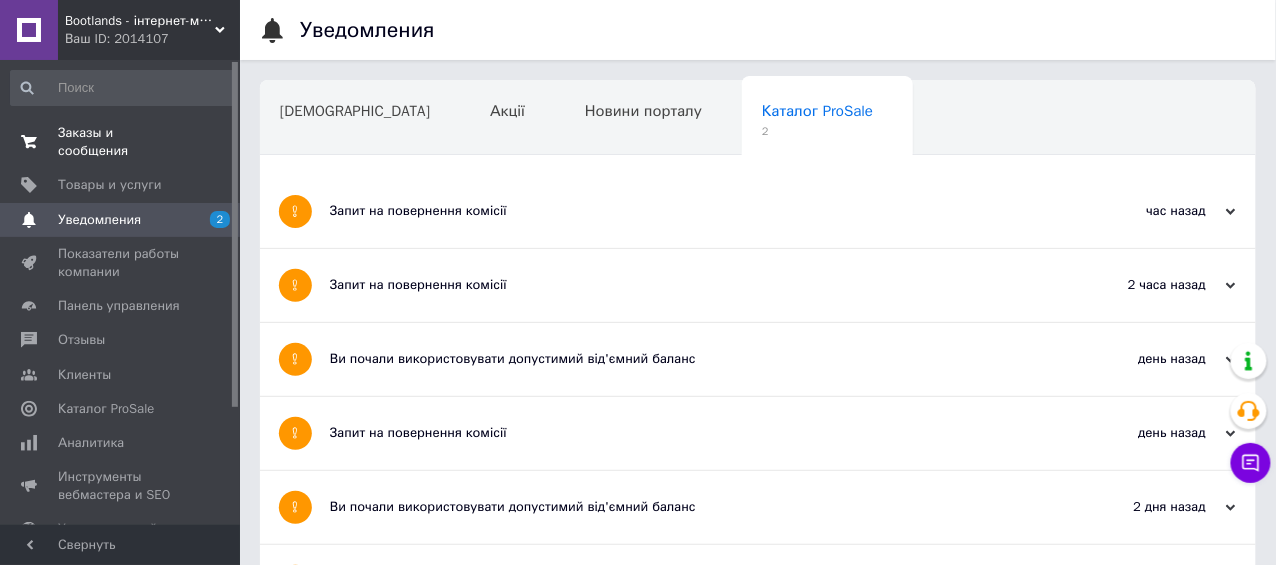 click on "Заказы и сообщения" at bounding box center (121, 142) 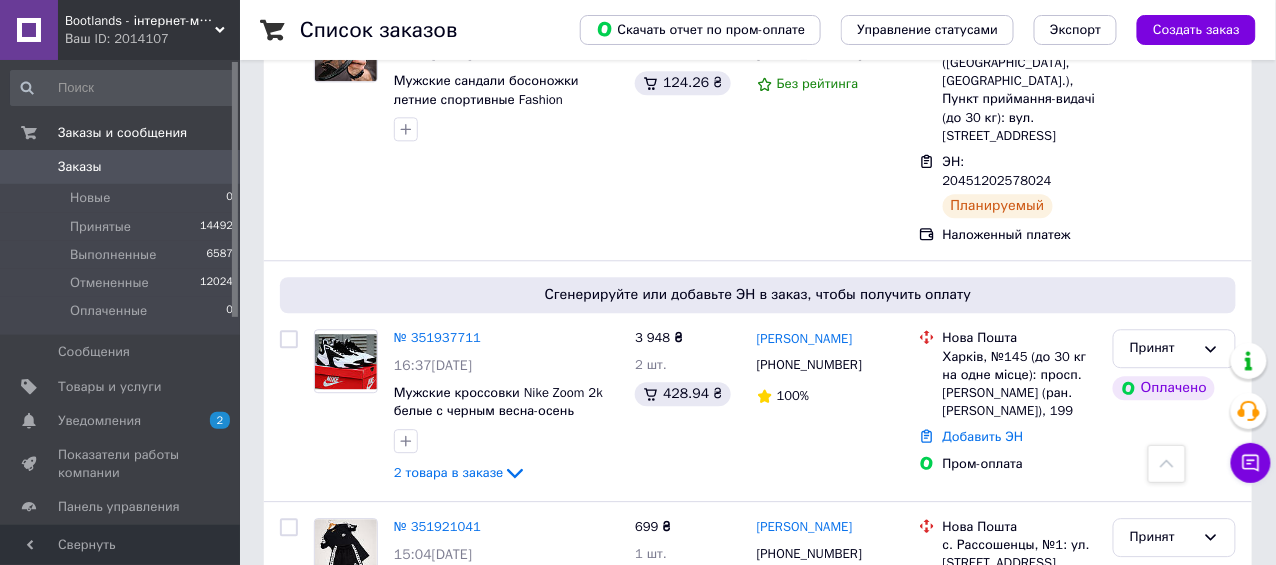 scroll, scrollTop: 1200, scrollLeft: 0, axis: vertical 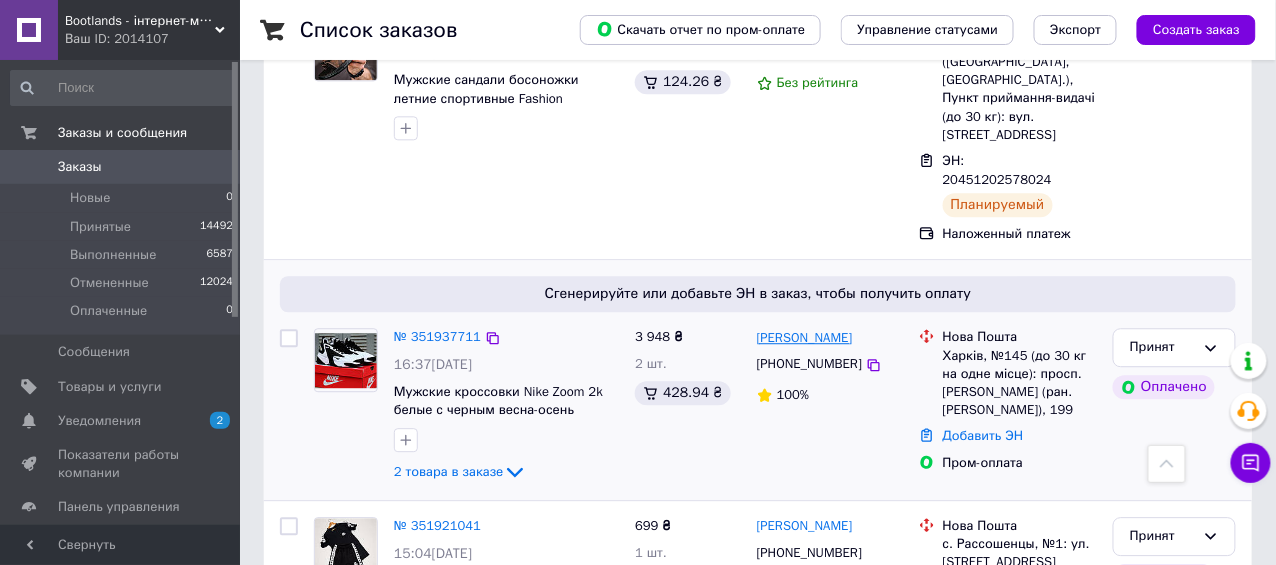 drag, startPoint x: 878, startPoint y: 247, endPoint x: 797, endPoint y: 244, distance: 81.055534 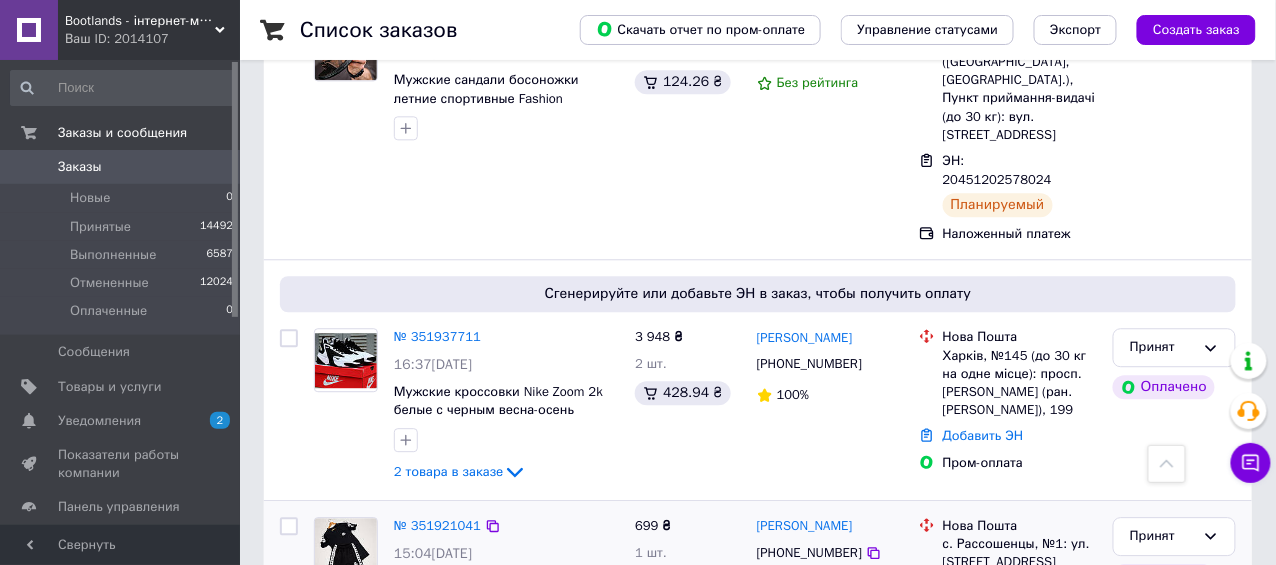 copy on "[PERSON_NAME]" 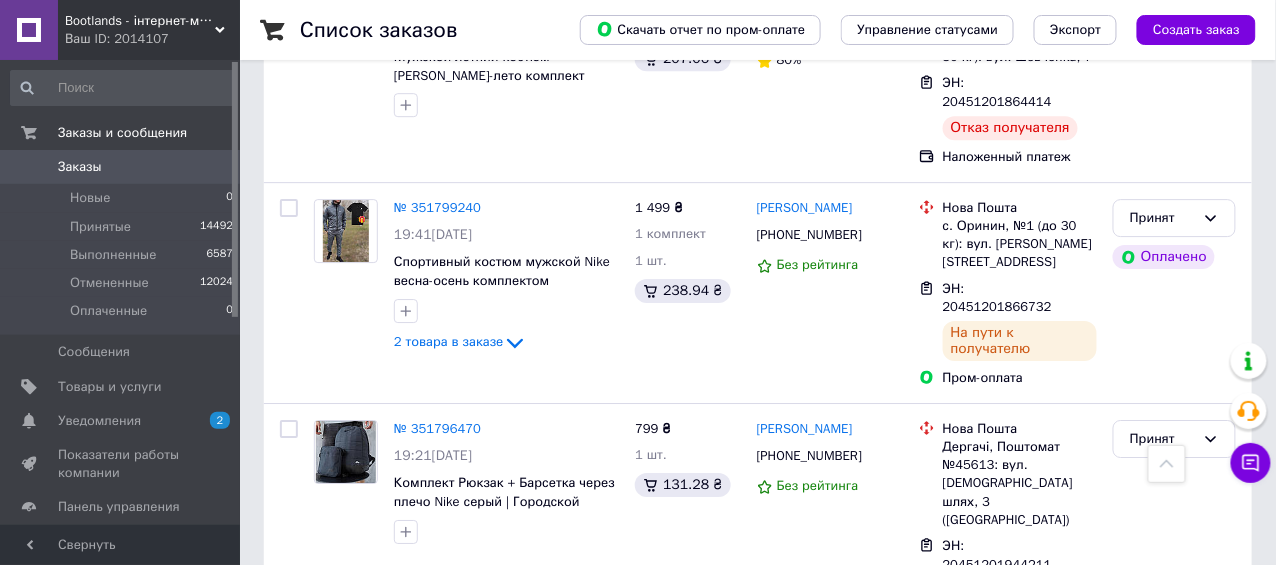 scroll, scrollTop: 3605, scrollLeft: 0, axis: vertical 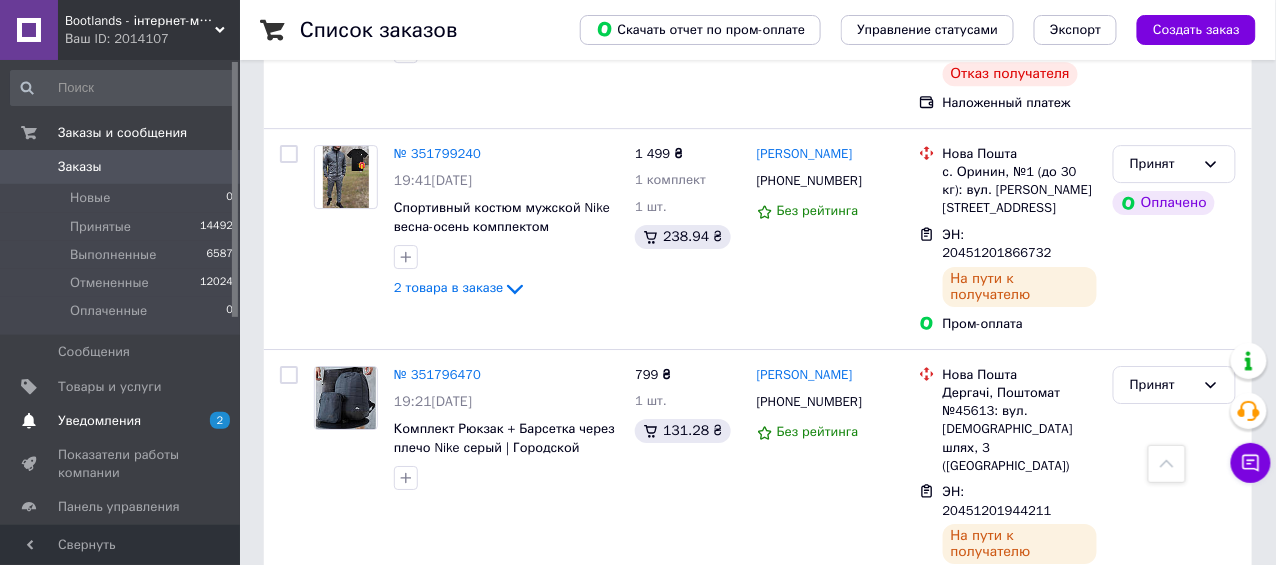 click on "2" at bounding box center [212, 421] 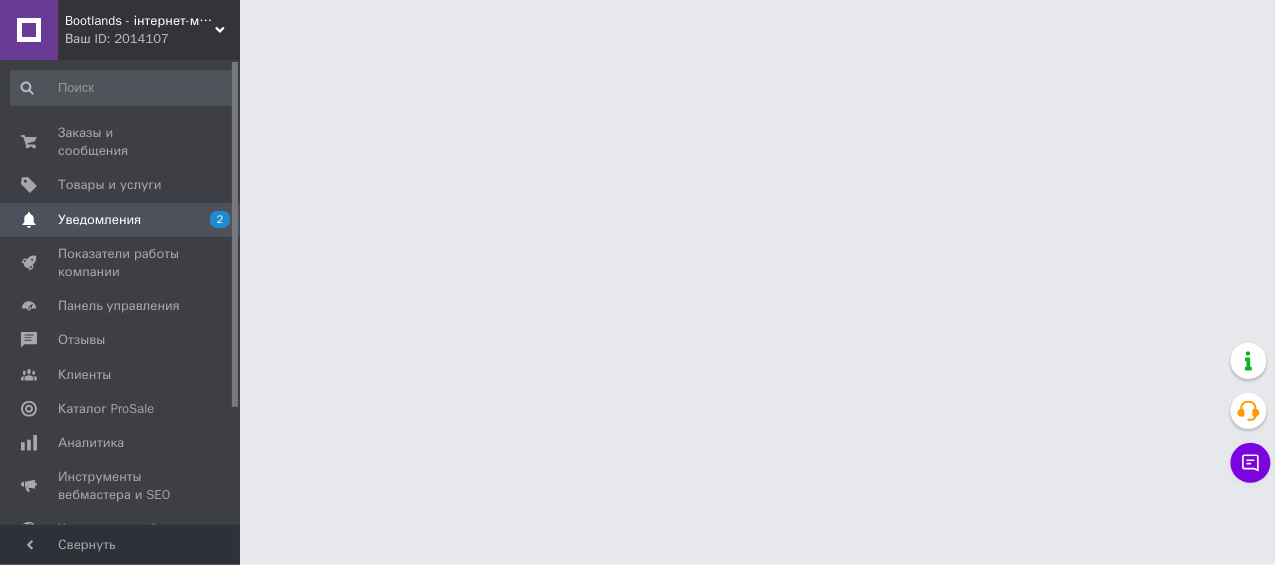 scroll, scrollTop: 0, scrollLeft: 0, axis: both 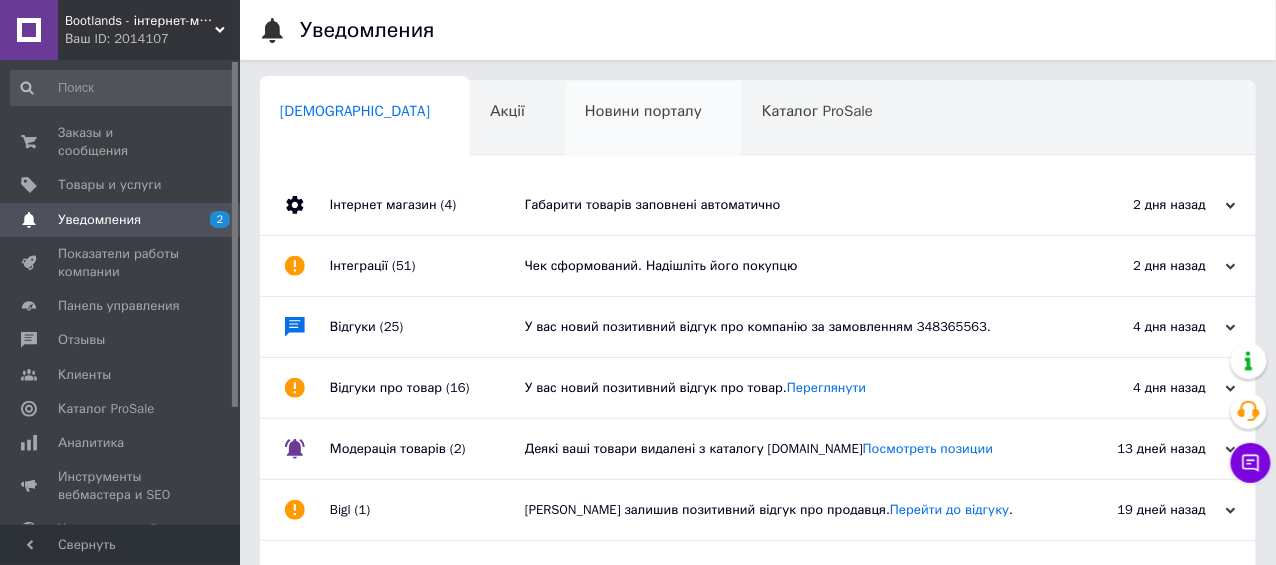 click on "Новини порталу 0" at bounding box center (653, 119) 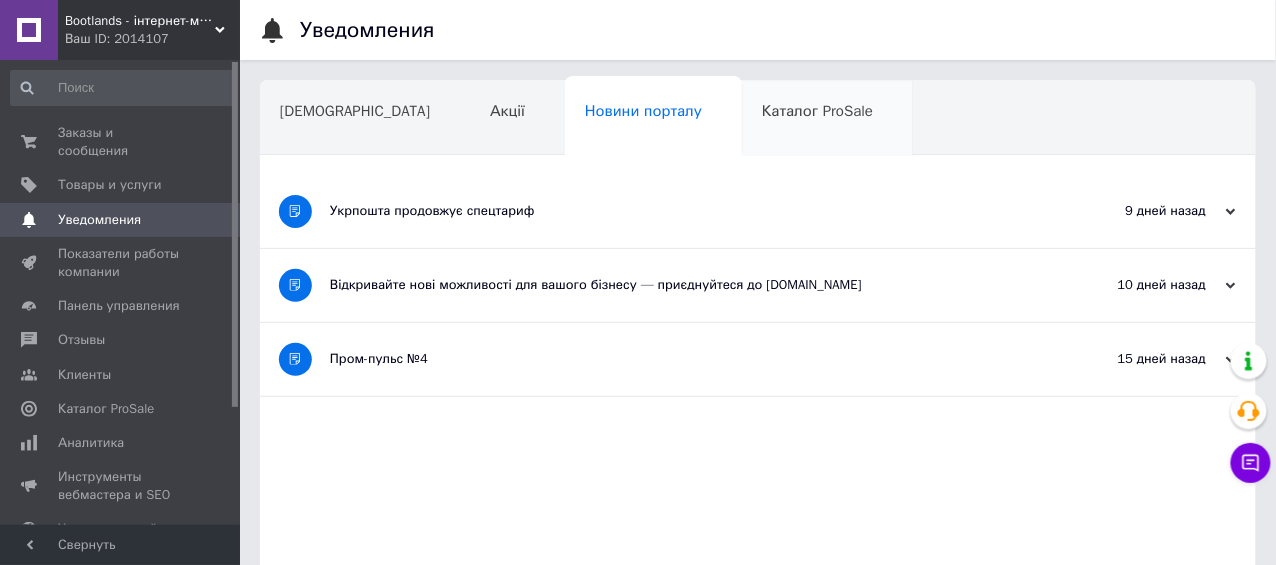 click on "Каталог ProSale" at bounding box center (817, 111) 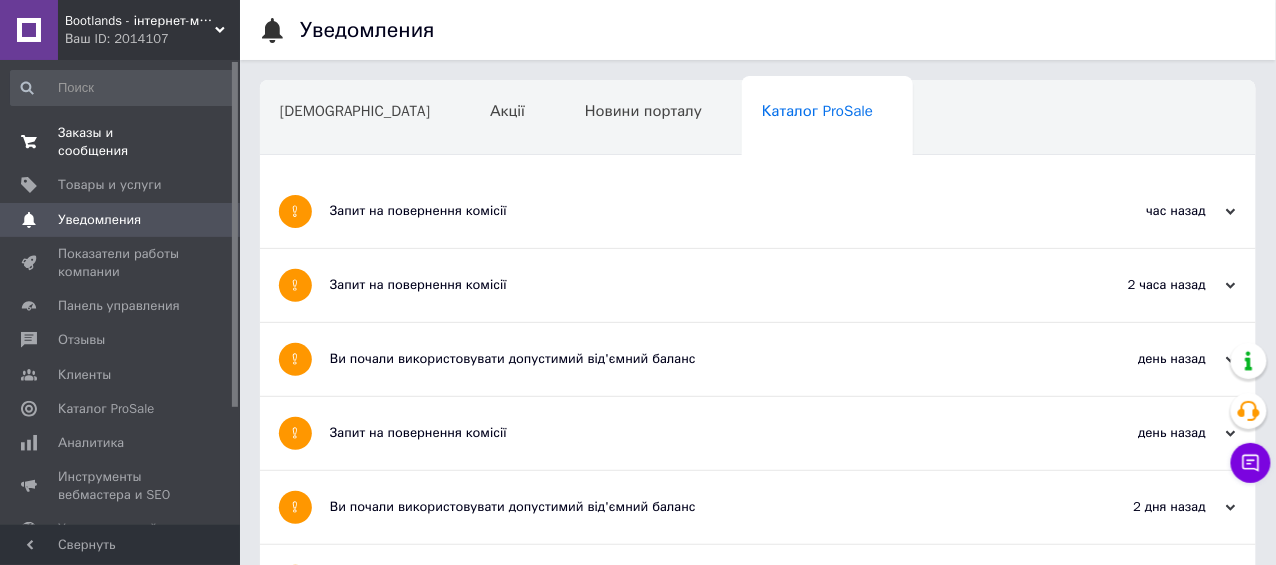 click on "Заказы и сообщения" at bounding box center [121, 142] 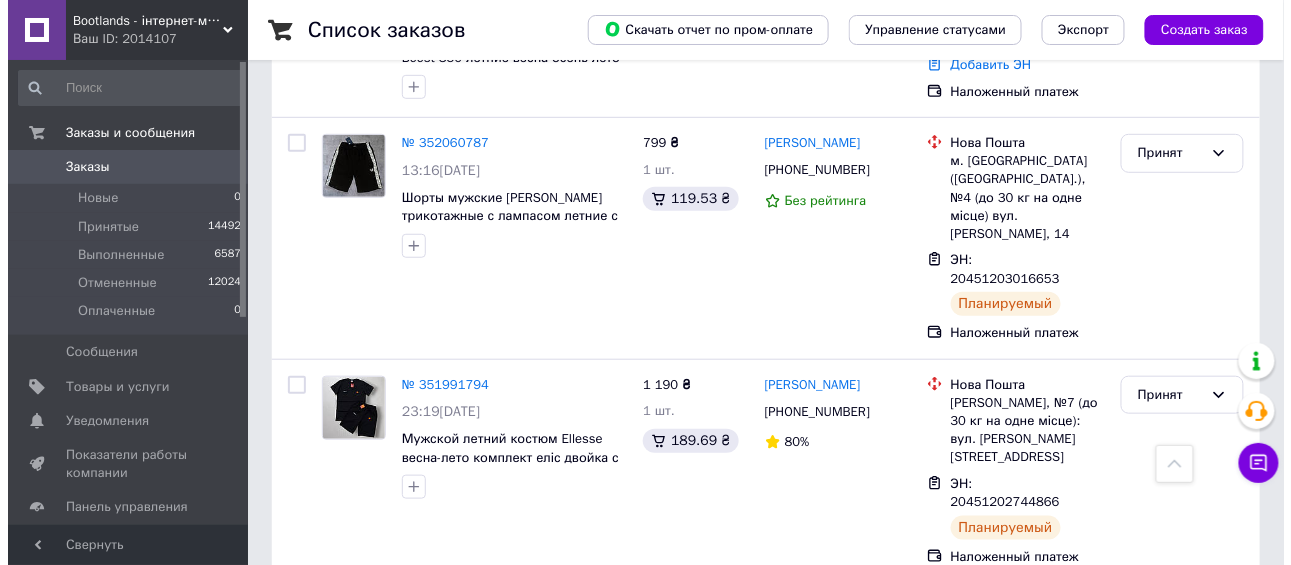 scroll, scrollTop: 0, scrollLeft: 0, axis: both 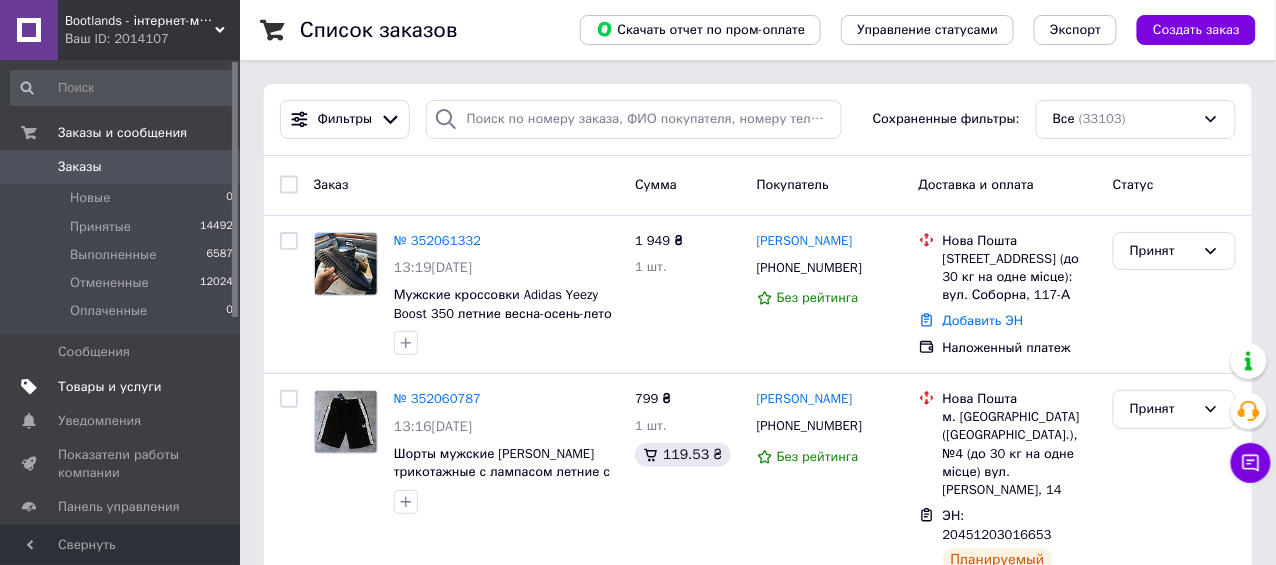 click on "Товары и услуги" at bounding box center (110, 387) 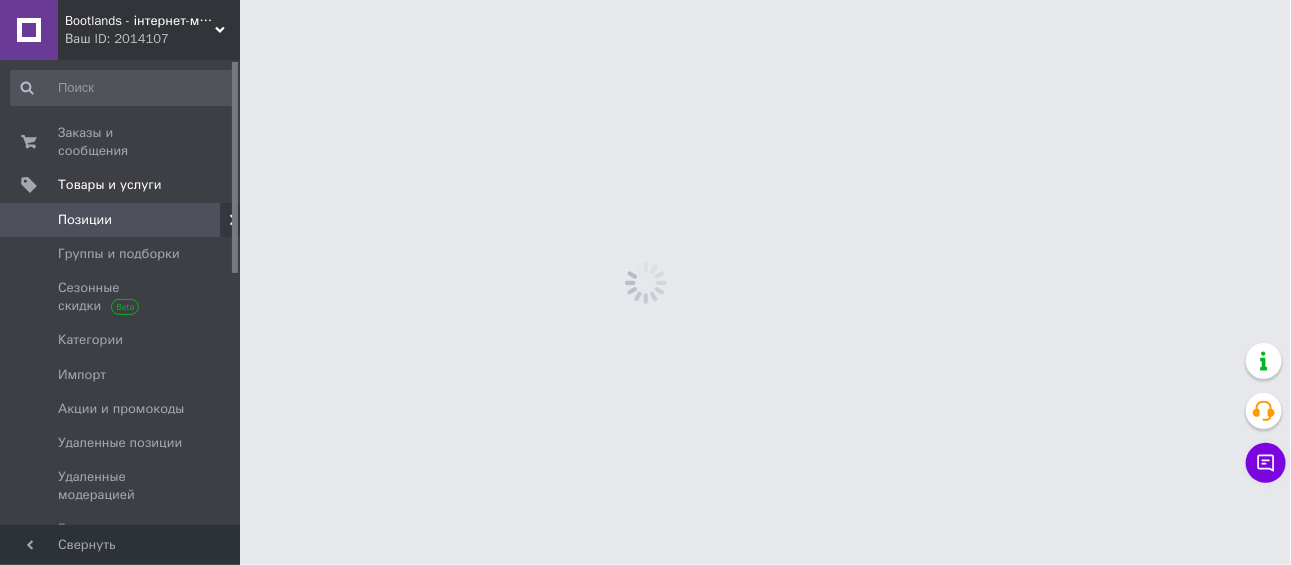 click on "Bootlands - інтернет-магазин взуття та одягу" at bounding box center (140, 21) 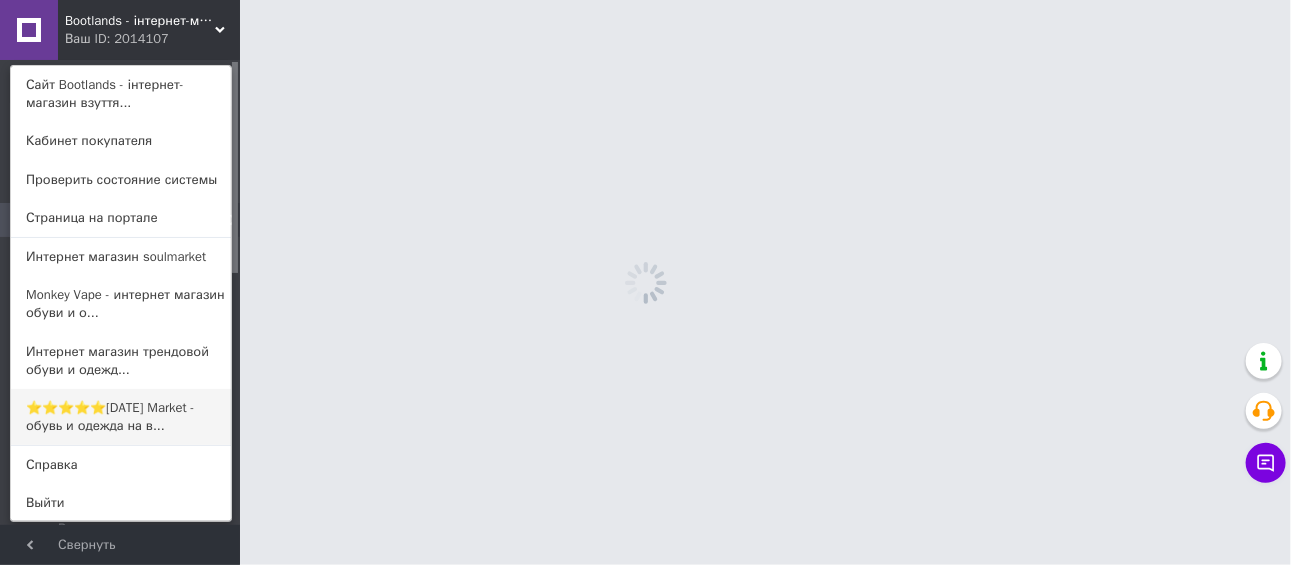 click on "⭐⭐⭐⭐⭐[DATE] Market - обувь и одежда на в..." at bounding box center (121, 417) 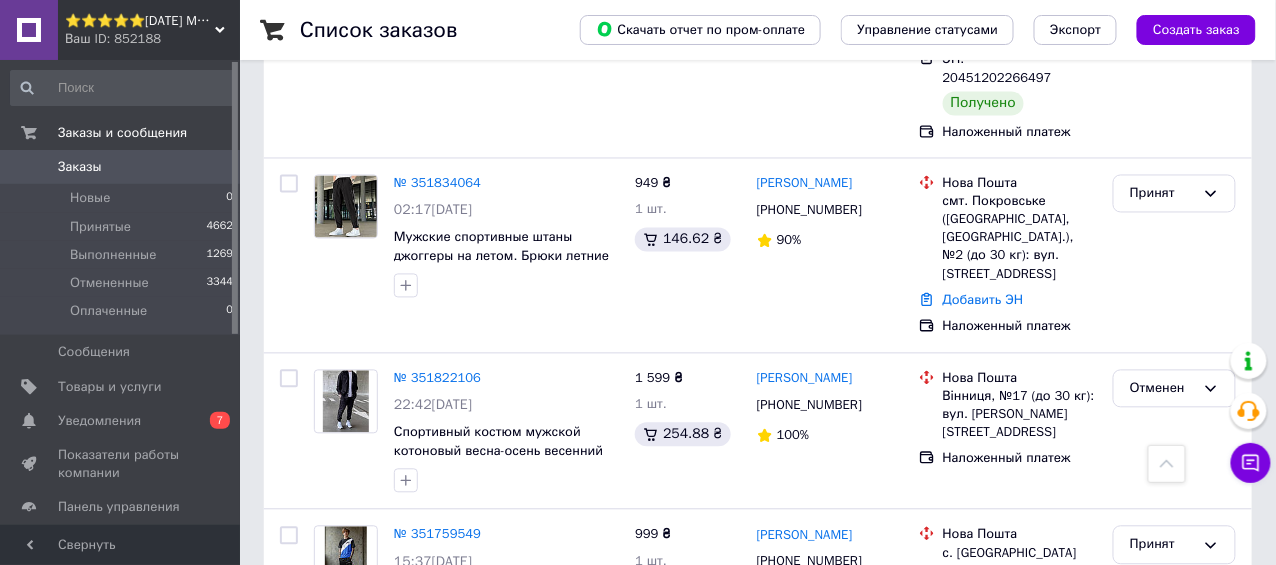 scroll, scrollTop: 799, scrollLeft: 0, axis: vertical 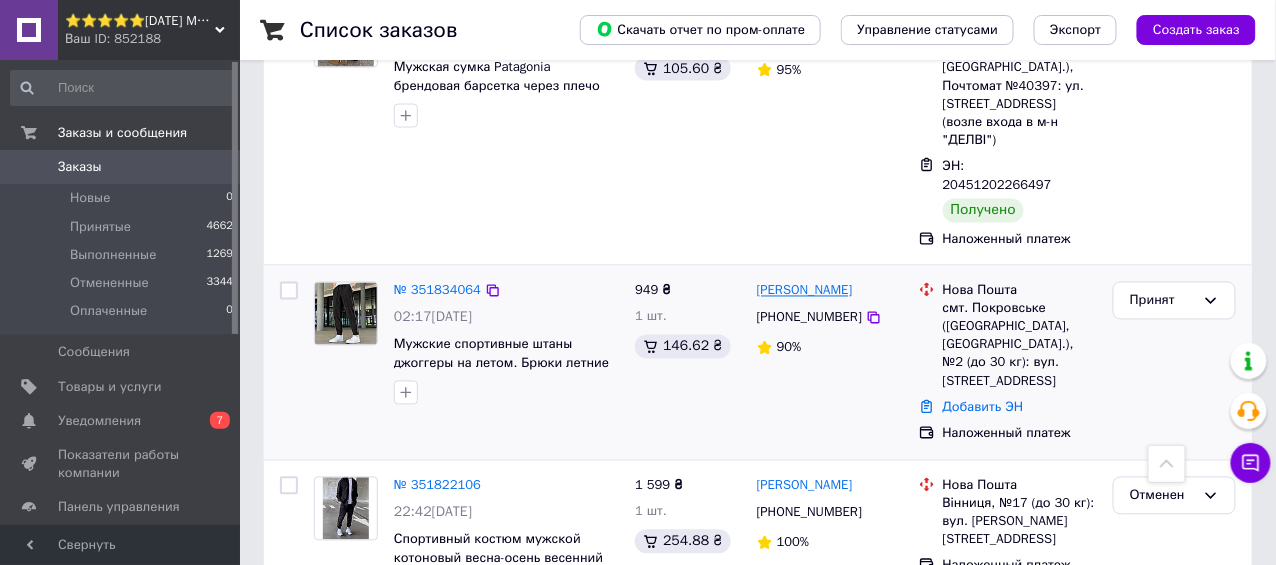 drag, startPoint x: 837, startPoint y: 160, endPoint x: 801, endPoint y: 164, distance: 36.221542 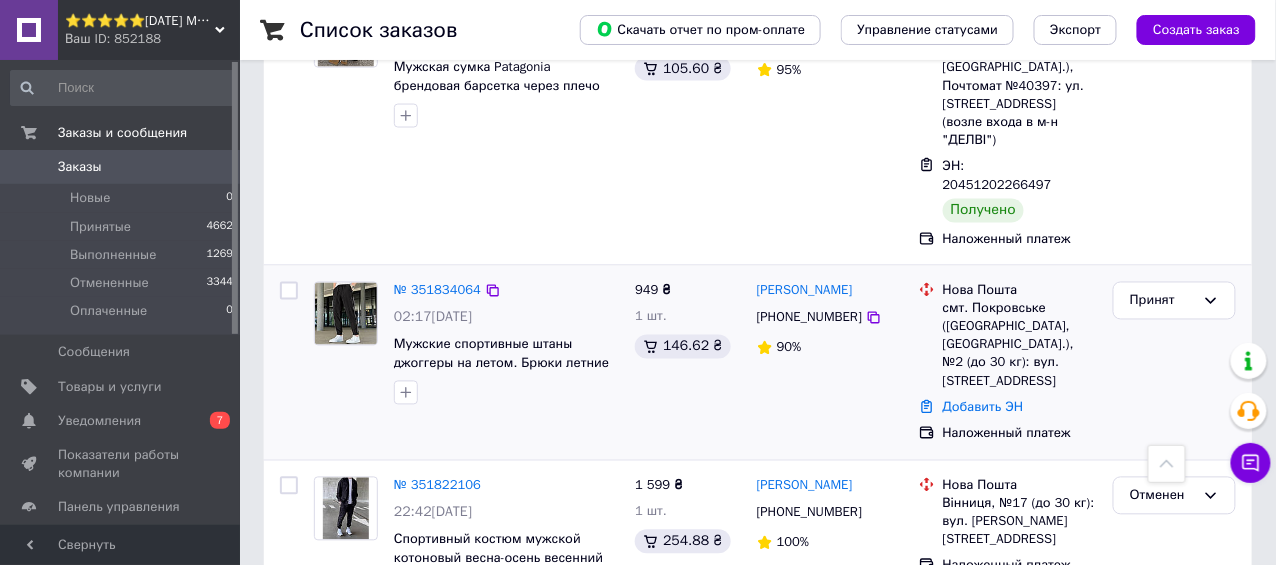 copy on "Долженко" 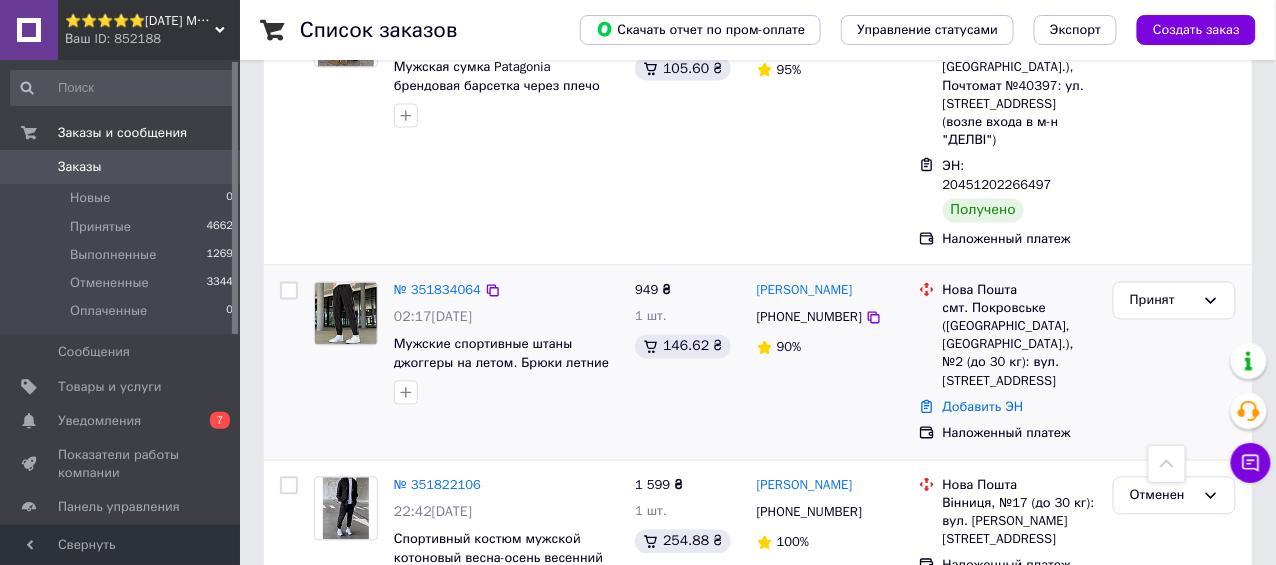 click on "Наложенный платеж" at bounding box center [1020, 434] 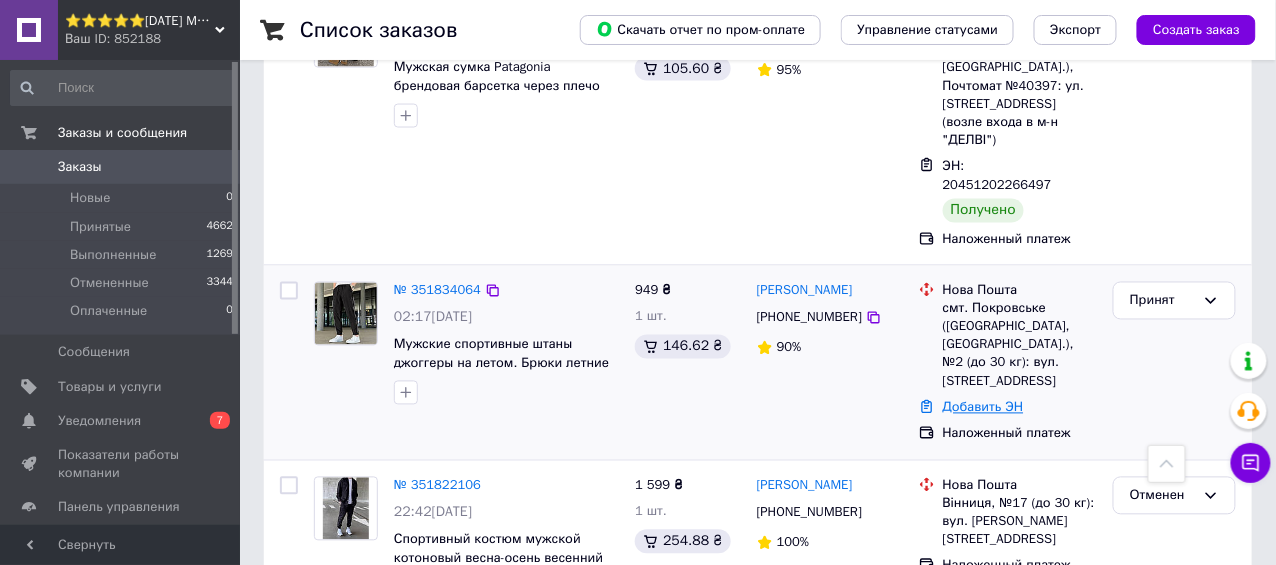 click on "Добавить ЭН" at bounding box center [983, 407] 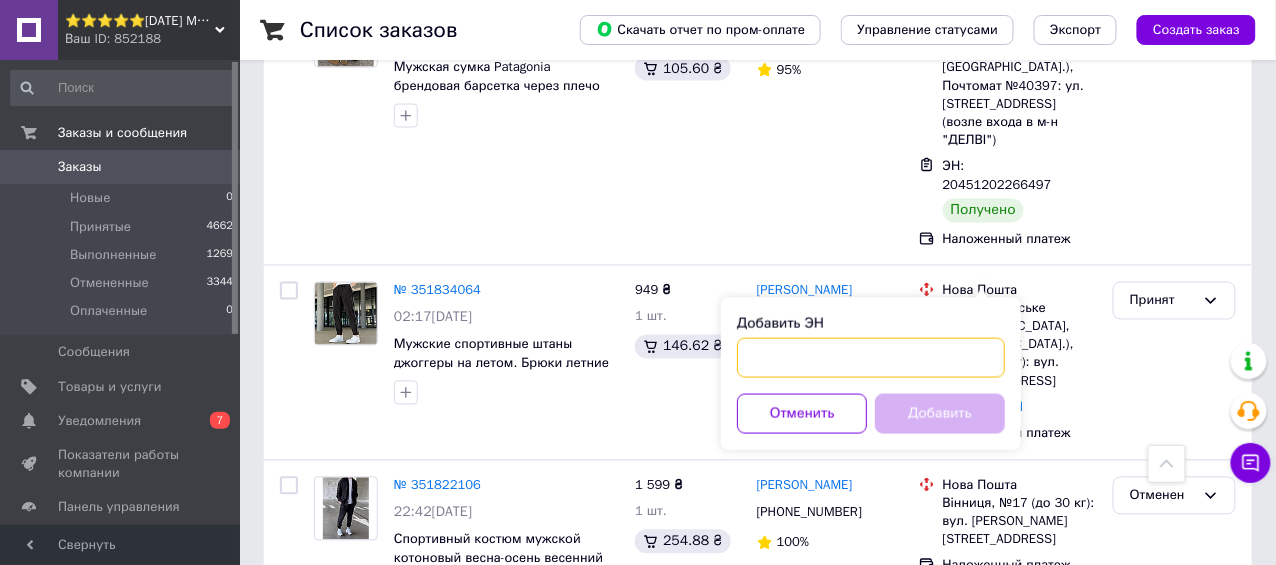 click on "Добавить ЭН" at bounding box center [871, 358] 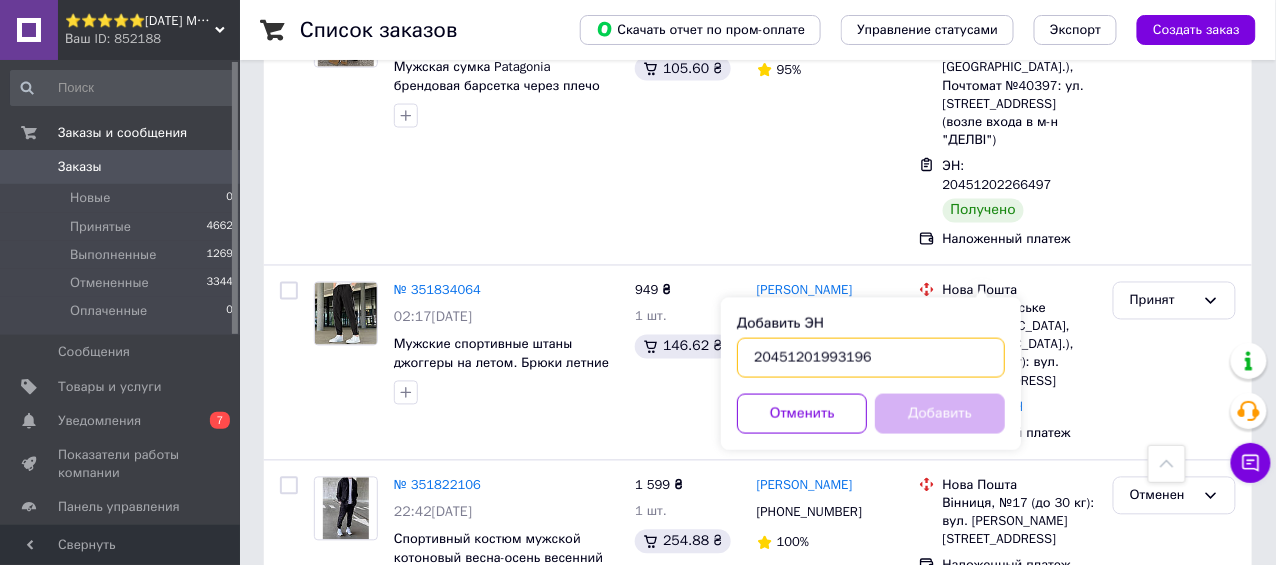 type on "20451201993196" 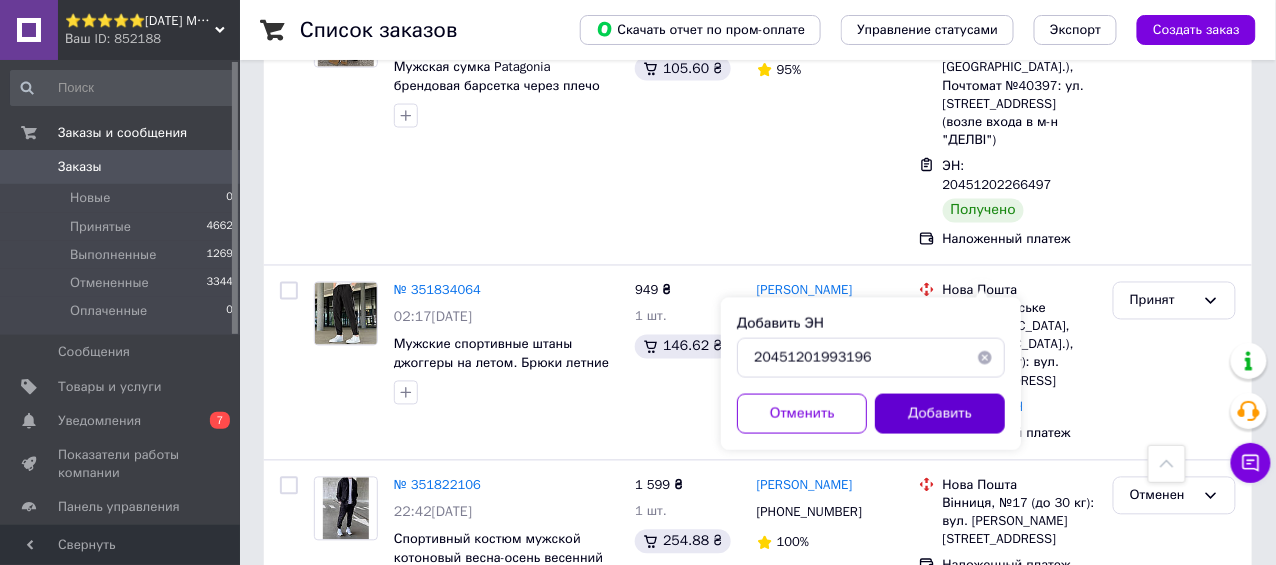 click on "Добавить" at bounding box center [940, 414] 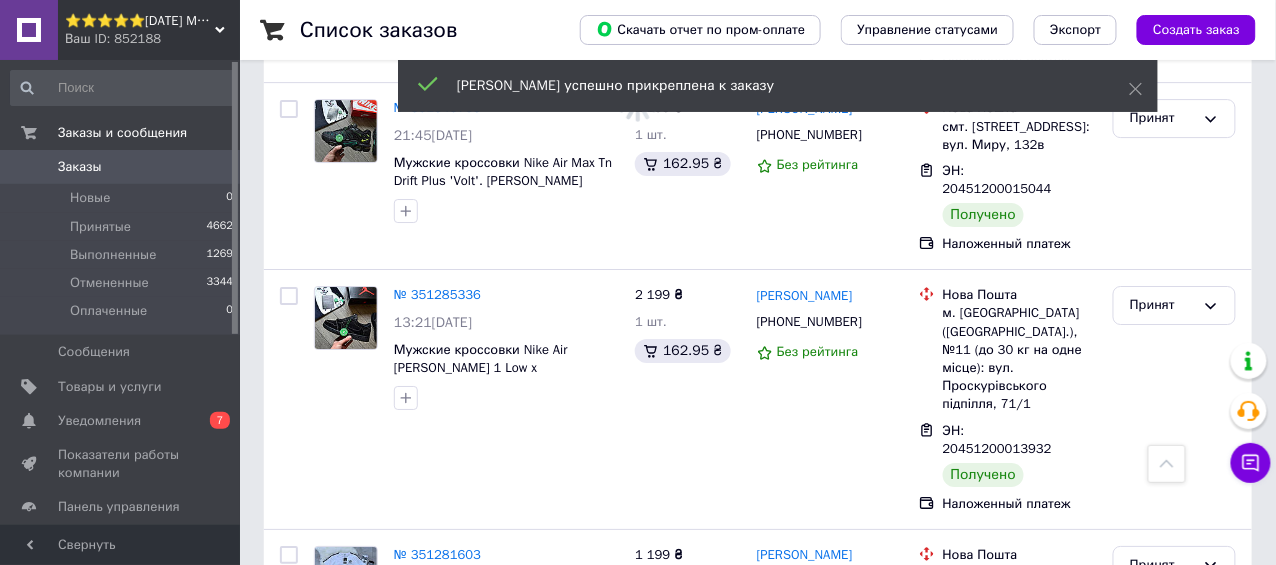 scroll, scrollTop: 3740, scrollLeft: 0, axis: vertical 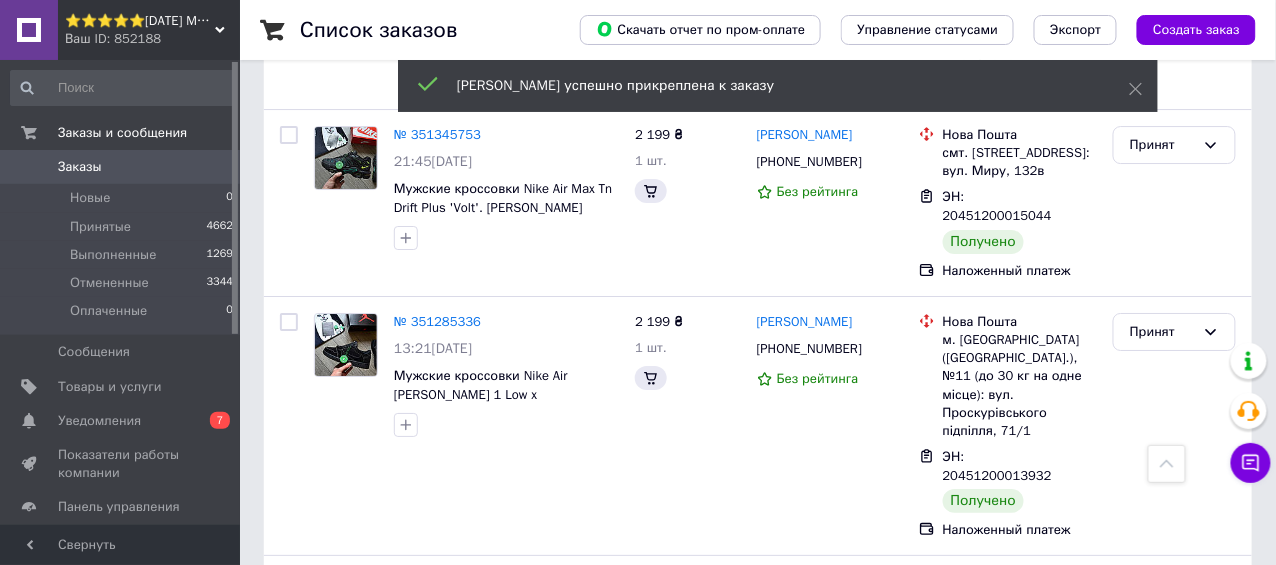 click on "⭐⭐⭐⭐⭐Sunday Market - обувь и одежда на ваш вкус" at bounding box center (140, 21) 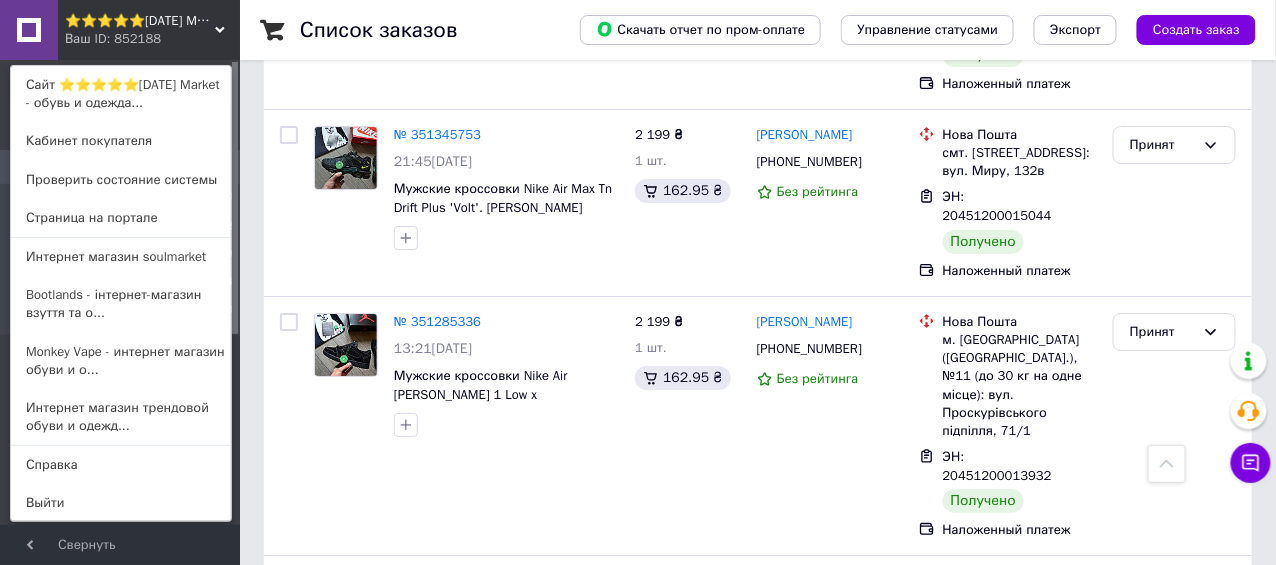 click on "⭐⭐⭐⭐⭐Sunday Market - обувь и одежда на ваш вкус Ваш ID: 852188 Сайт ⭐⭐⭐⭐⭐Sunday Market - обувь и одежда... Кабинет покупателя Проверить состояние системы Страница на портале Интернет магазин soulmarket Bootlands - інтернет-магазин взуття та о... Monkey Vape - интернет магазин обуви и о... Интернет магазин трендовой обуви и одежд... Справка Выйти" at bounding box center [120, 30] 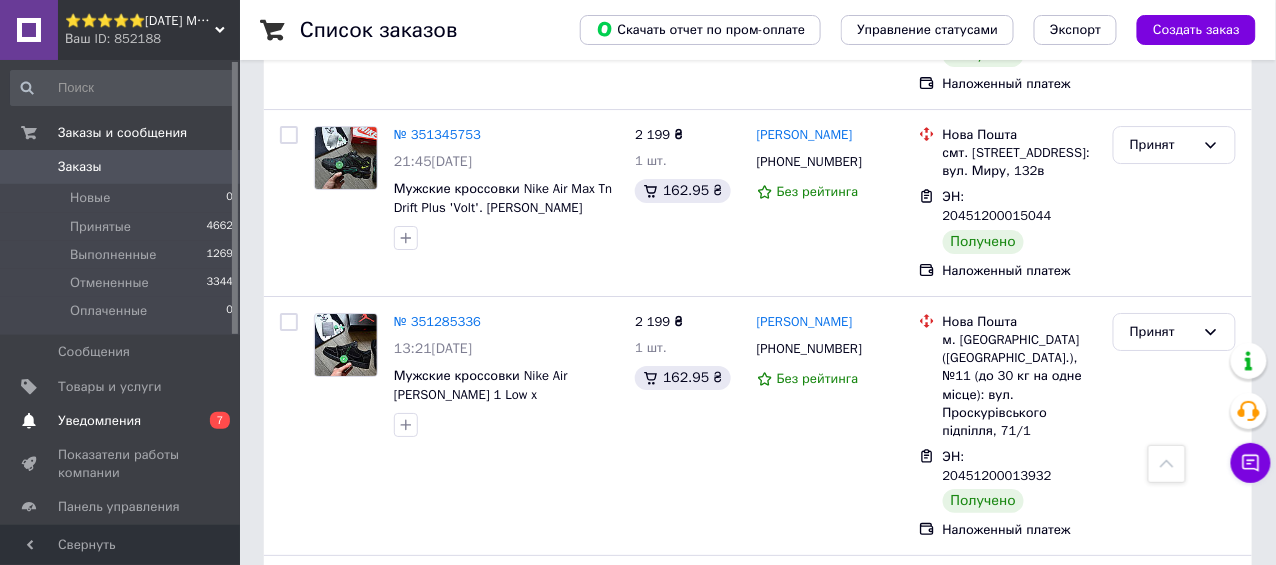 click on "Уведомления" at bounding box center (99, 421) 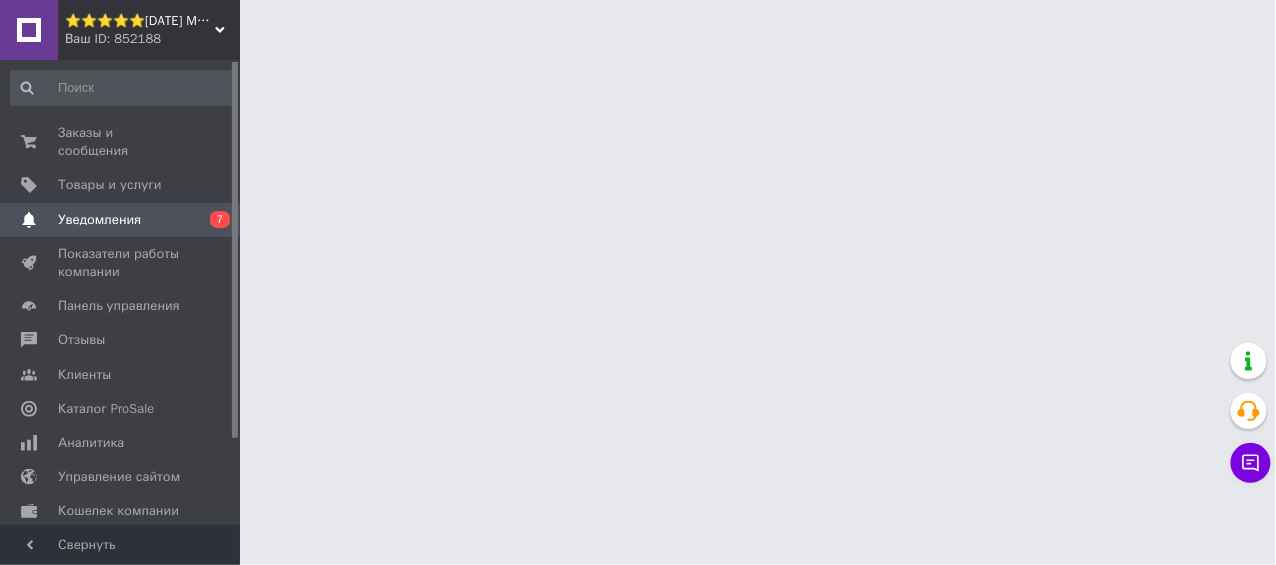 scroll, scrollTop: 0, scrollLeft: 0, axis: both 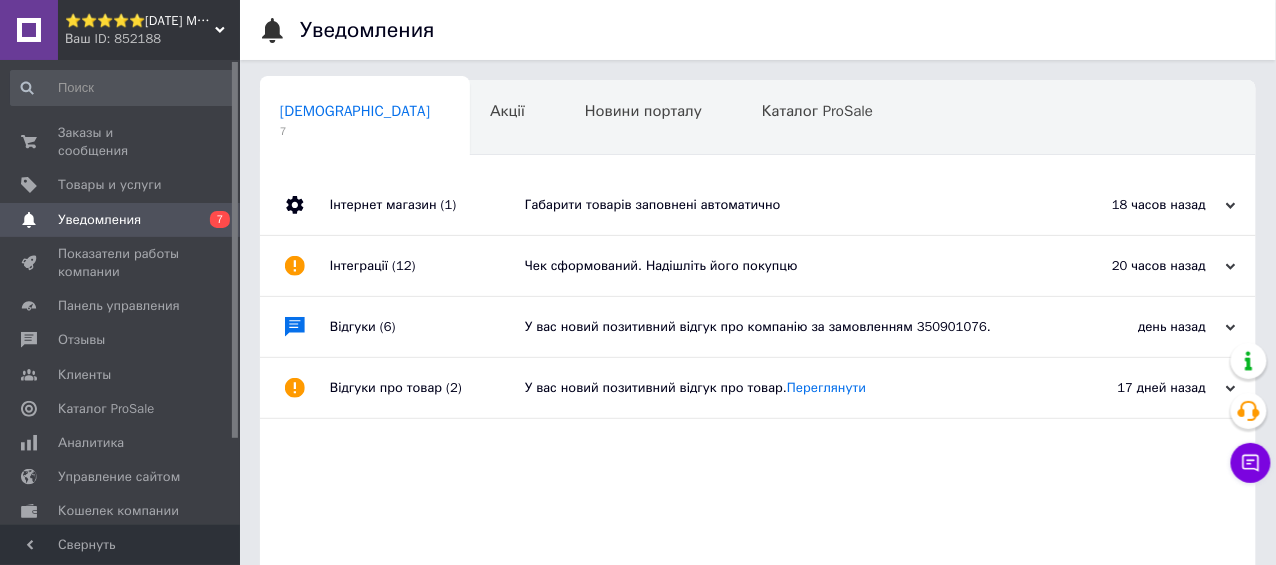 click on "⭐⭐⭐⭐⭐Sunday Market - обувь и одежда на ваш вкус" at bounding box center (140, 21) 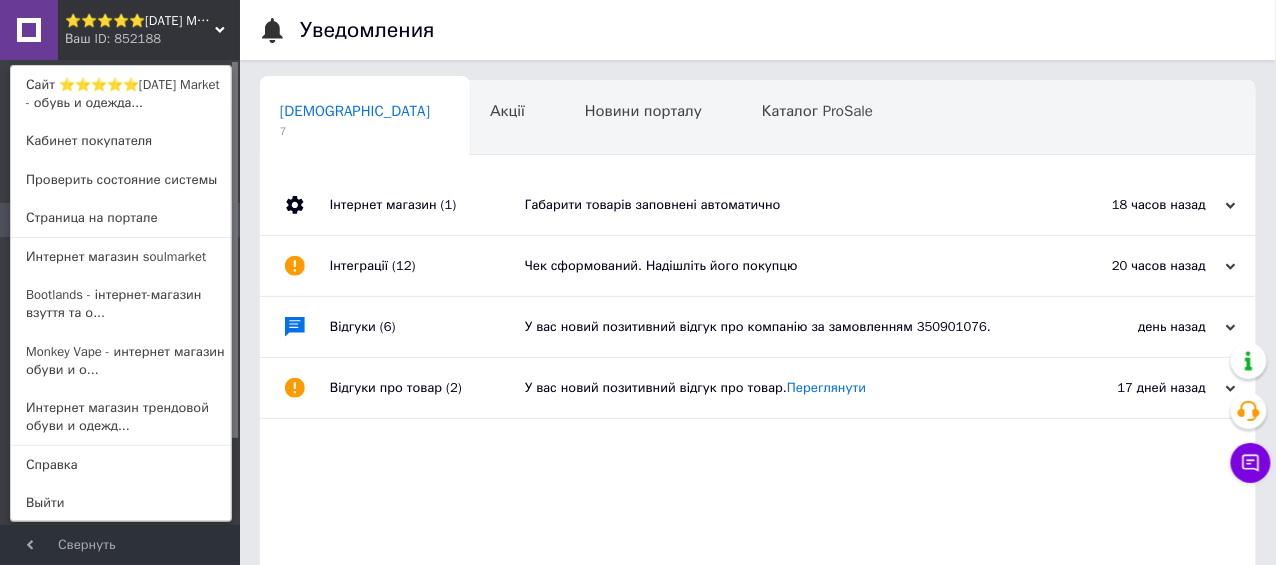 click on "Интернет магазин soulmarket" at bounding box center [121, 257] 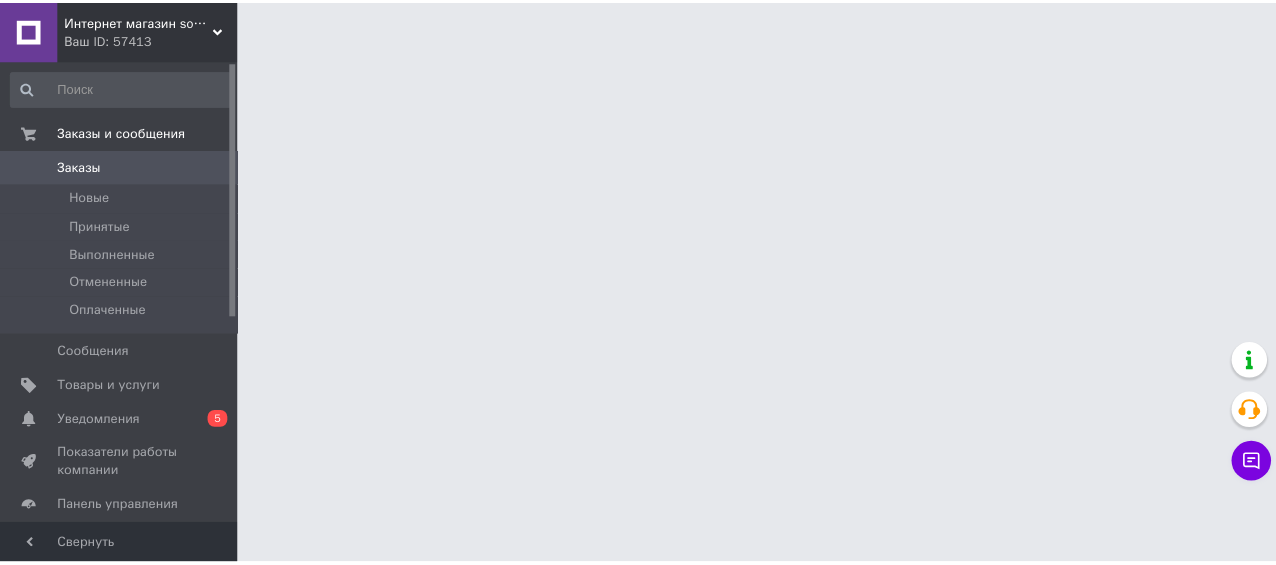 scroll, scrollTop: 0, scrollLeft: 0, axis: both 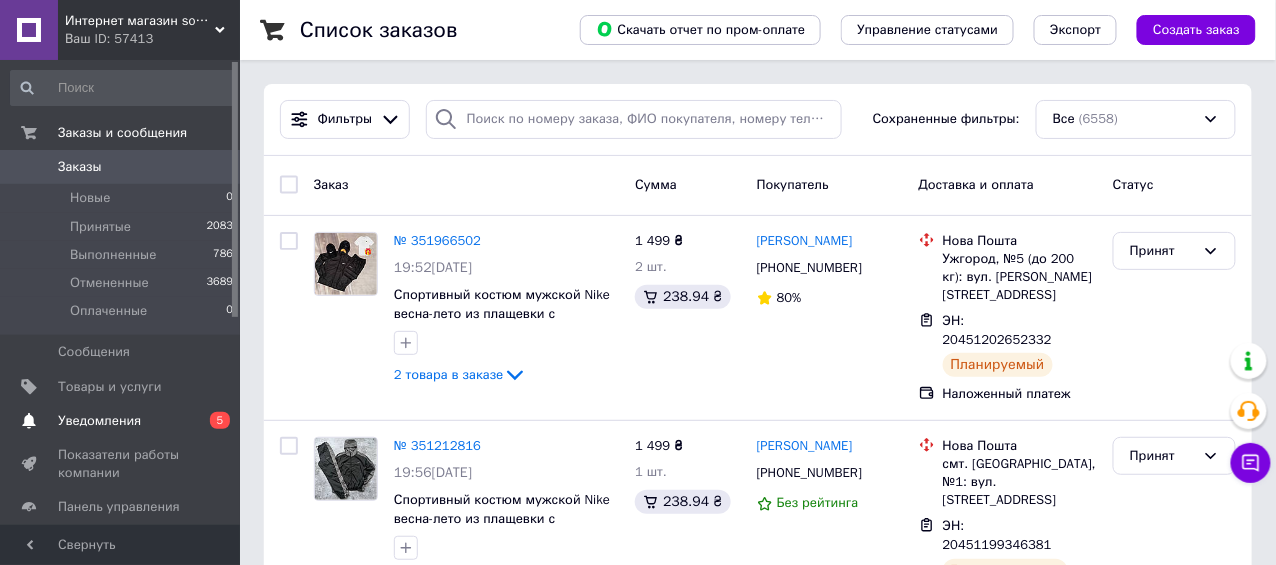 click on "Уведомления 0 5" at bounding box center (122, 421) 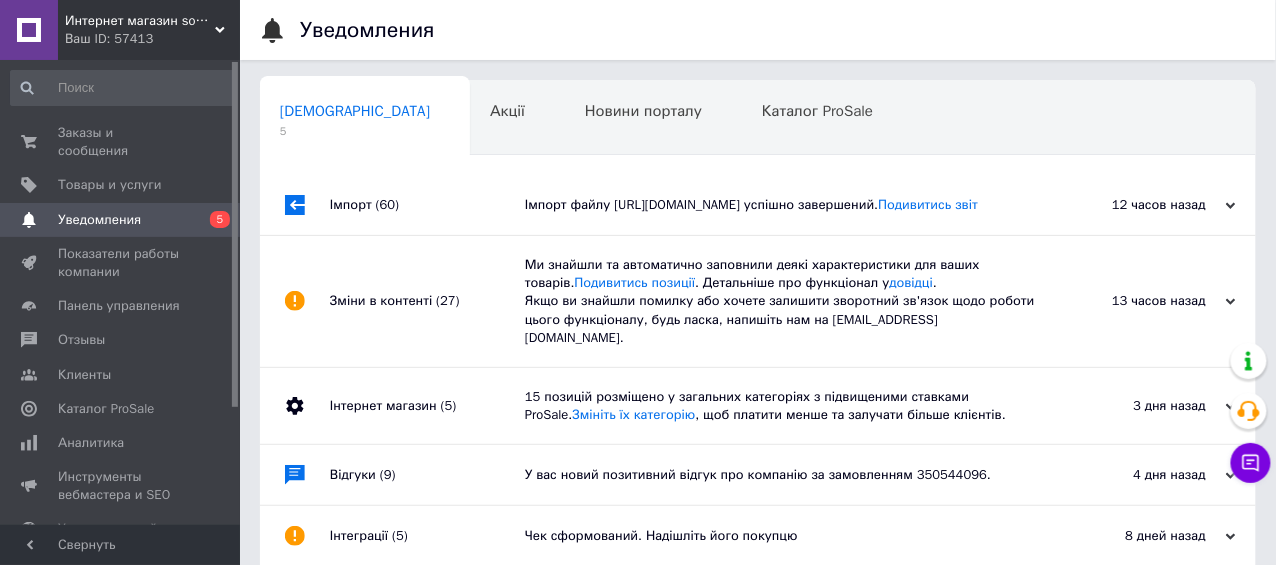 click on "Интернет магазин soulmarket" at bounding box center [140, 21] 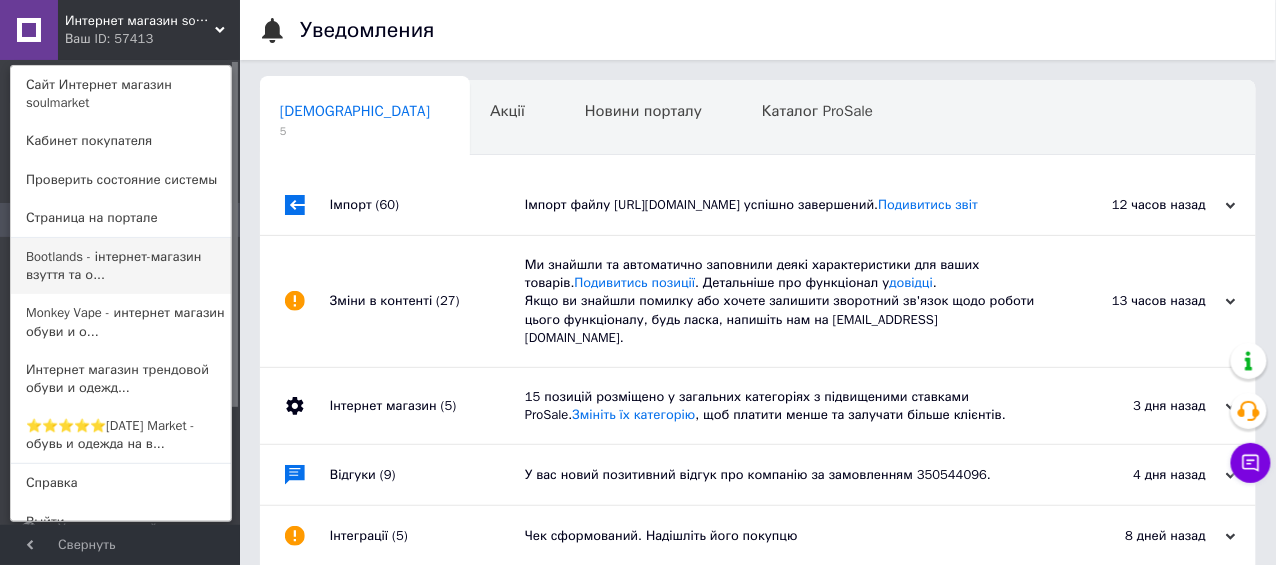 click on "Bootlands - інтернет-магазин взуття та о..." at bounding box center (121, 266) 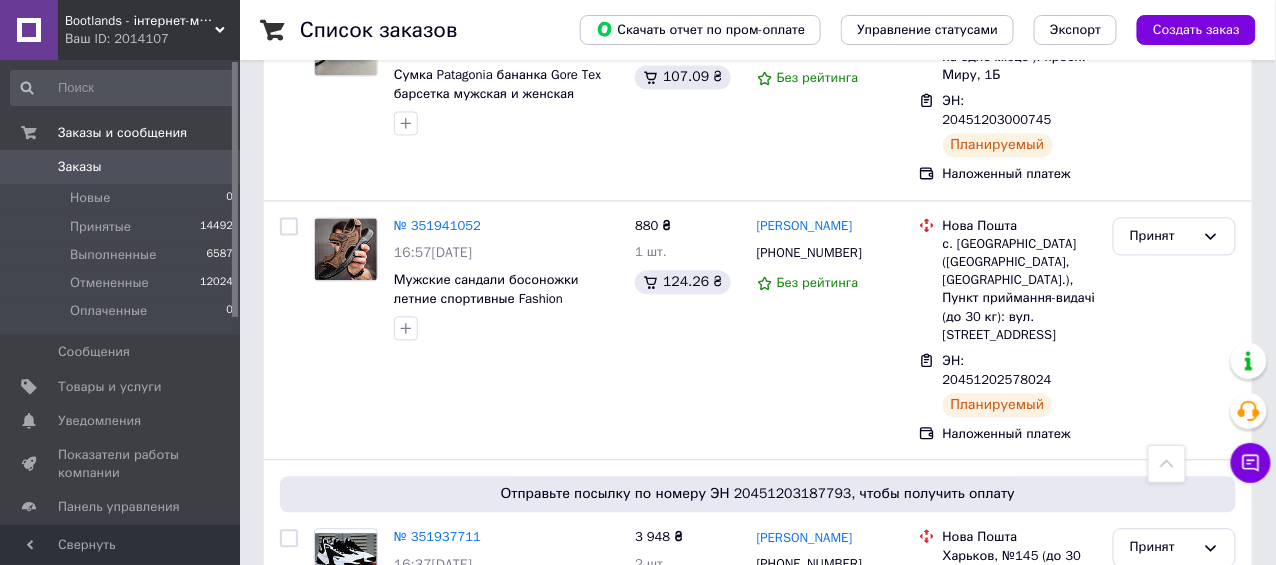 scroll, scrollTop: 1400, scrollLeft: 0, axis: vertical 